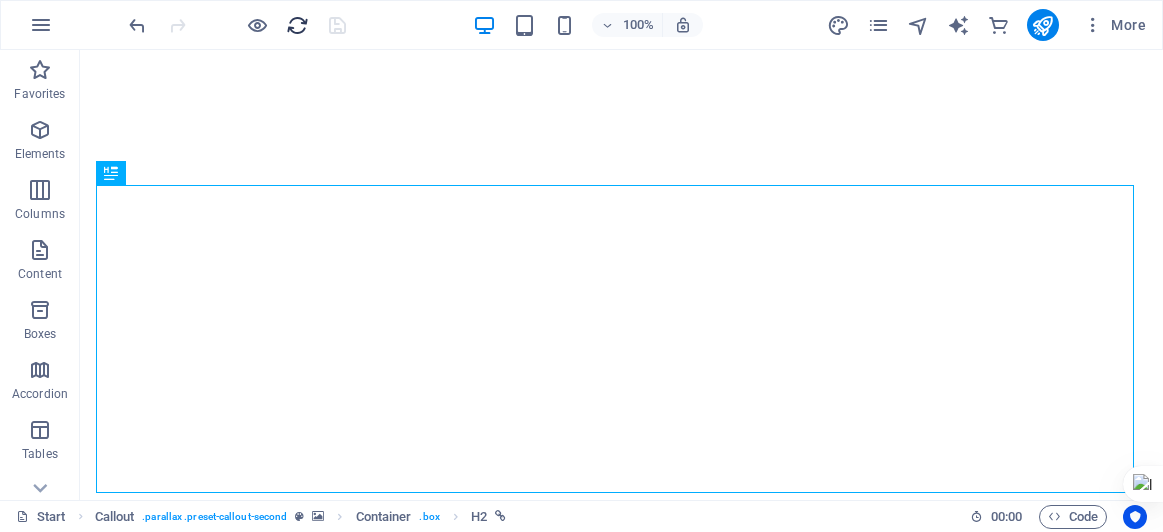 scroll, scrollTop: 0, scrollLeft: 0, axis: both 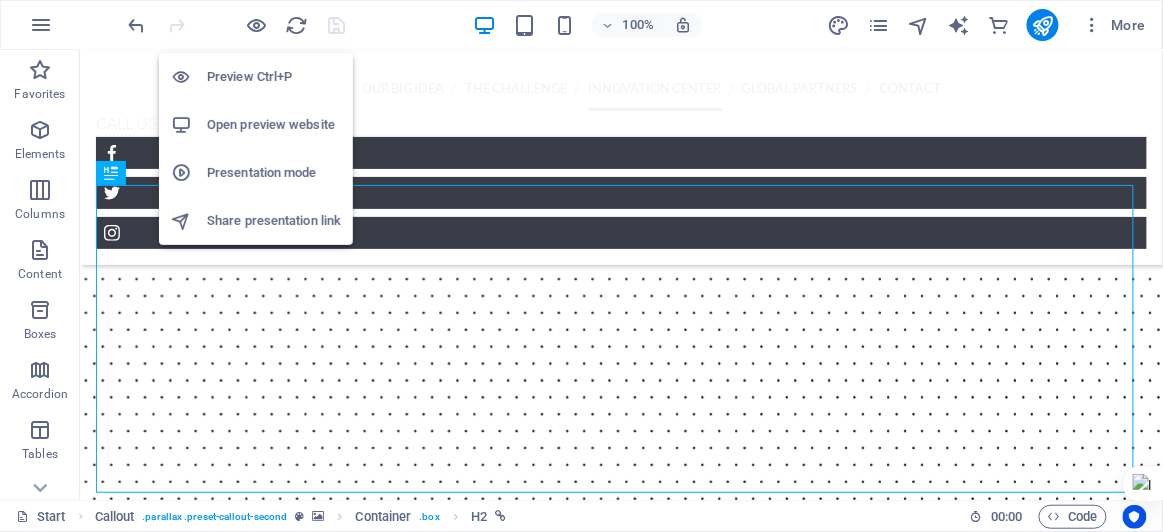 click on "Open preview website" at bounding box center (274, 125) 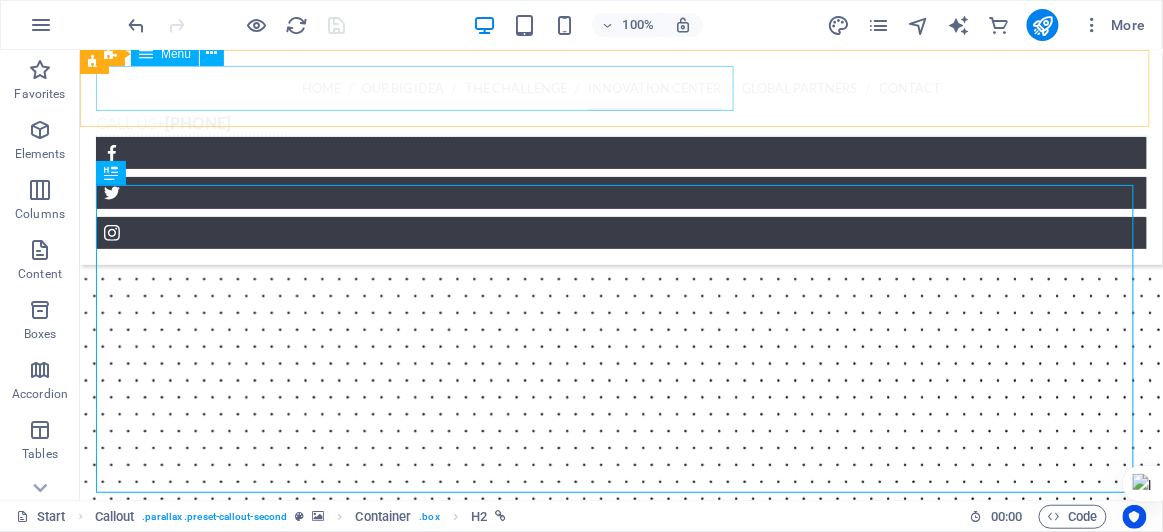 click on "Home Our Big Idea The Challenge Innovation Center Global Partners Contact" at bounding box center [620, 87] 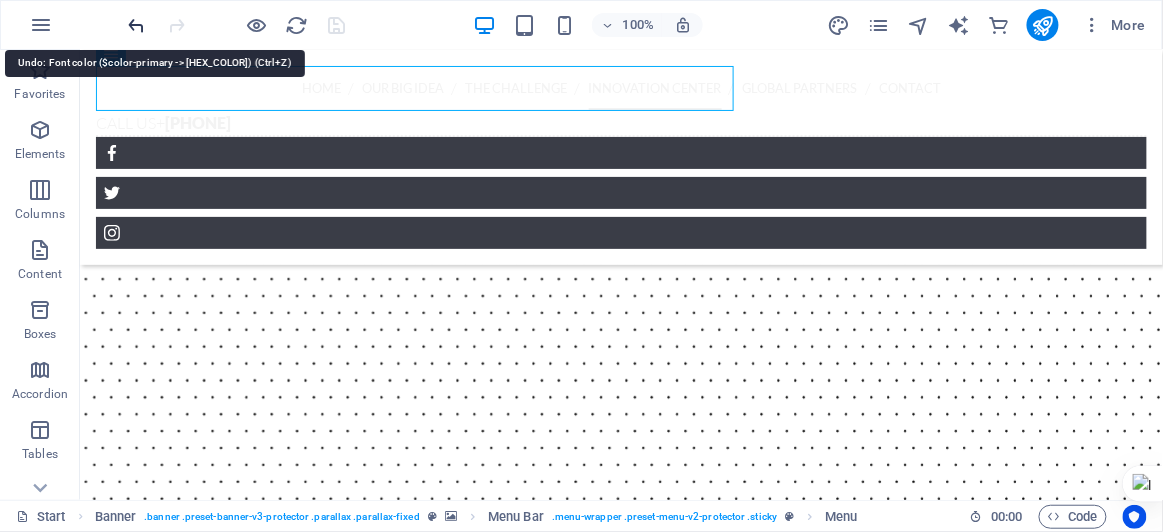 click at bounding box center (137, 25) 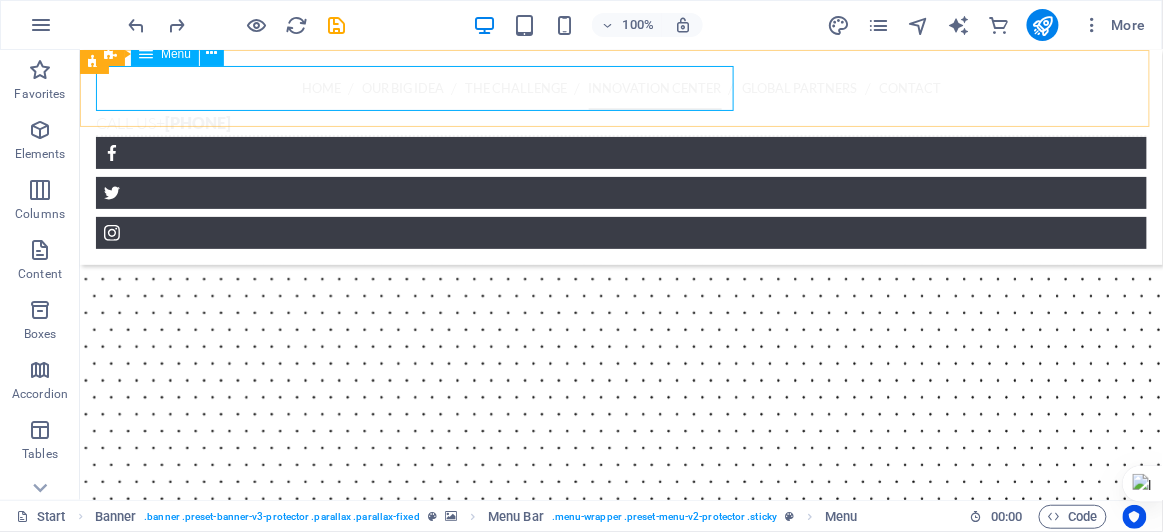 click on "Home Our Big Idea The Challenge Innovation Center Global Partners Contact" at bounding box center [620, 87] 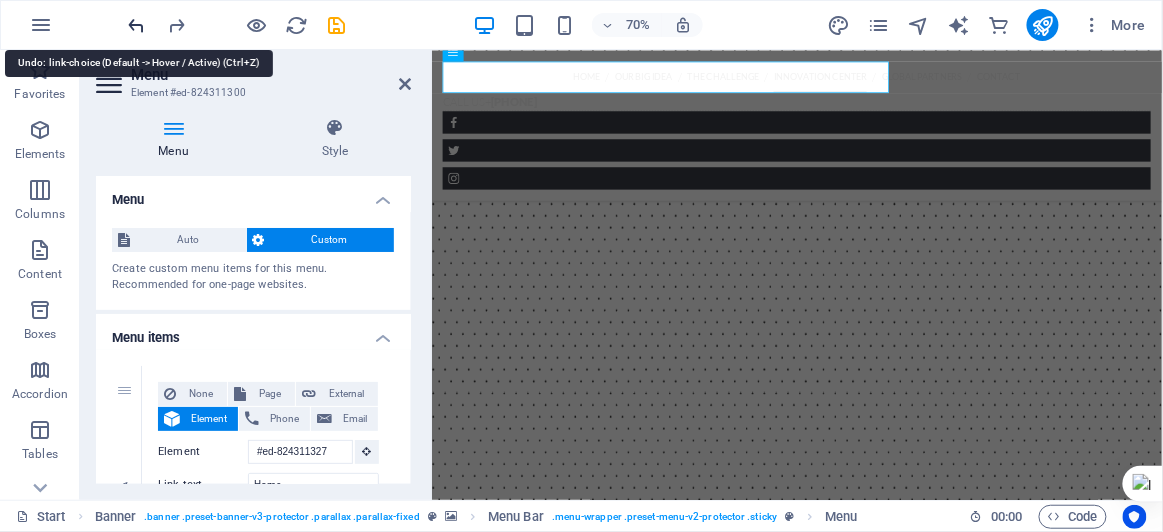 click at bounding box center [137, 25] 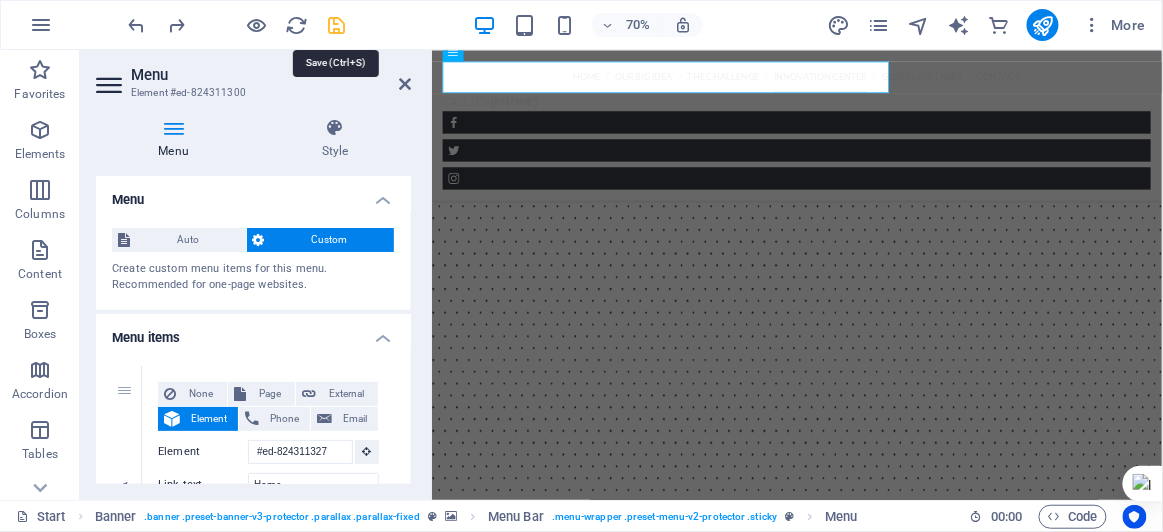 click at bounding box center (337, 25) 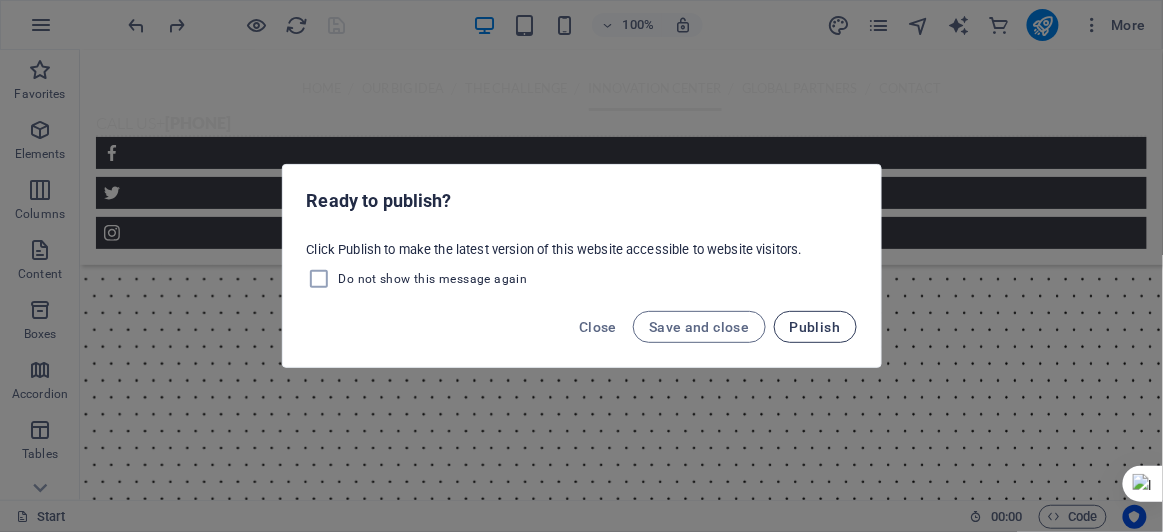 click on "Publish" at bounding box center [815, 327] 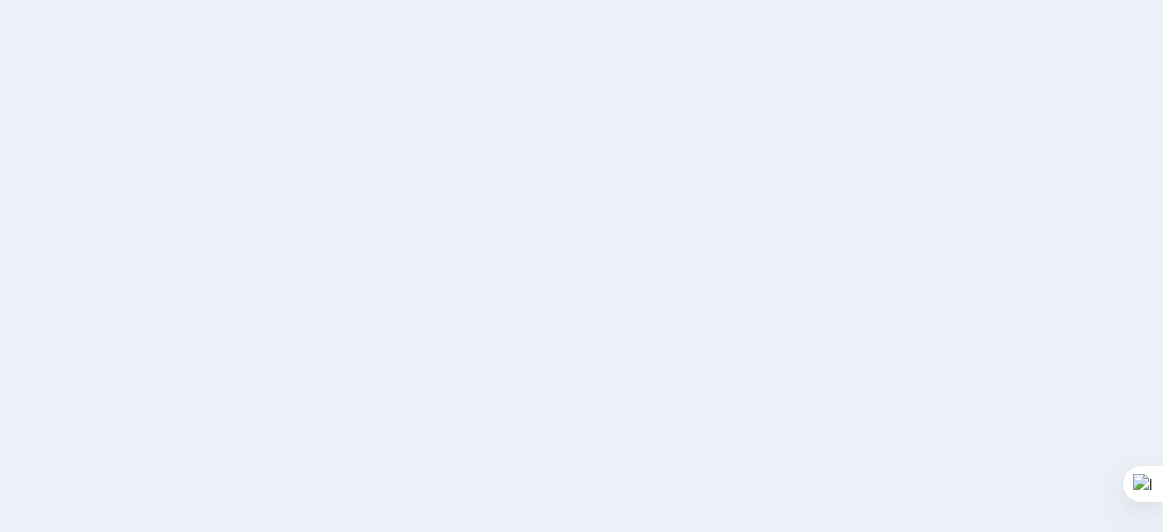 scroll, scrollTop: 0, scrollLeft: 0, axis: both 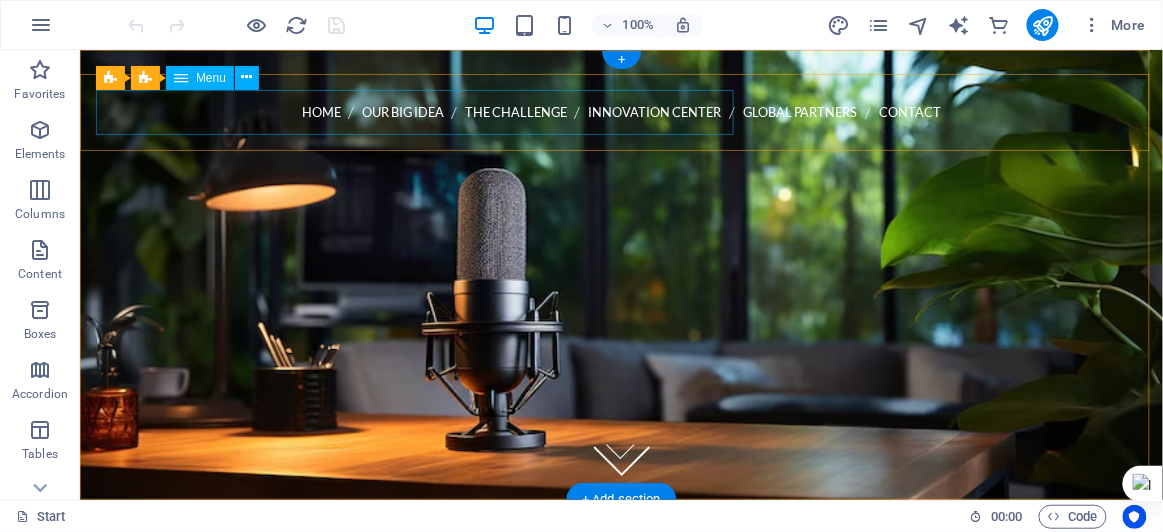 click on "Home Our Big Idea The Challenge Innovation Center Global Partners Contact" at bounding box center (620, 111) 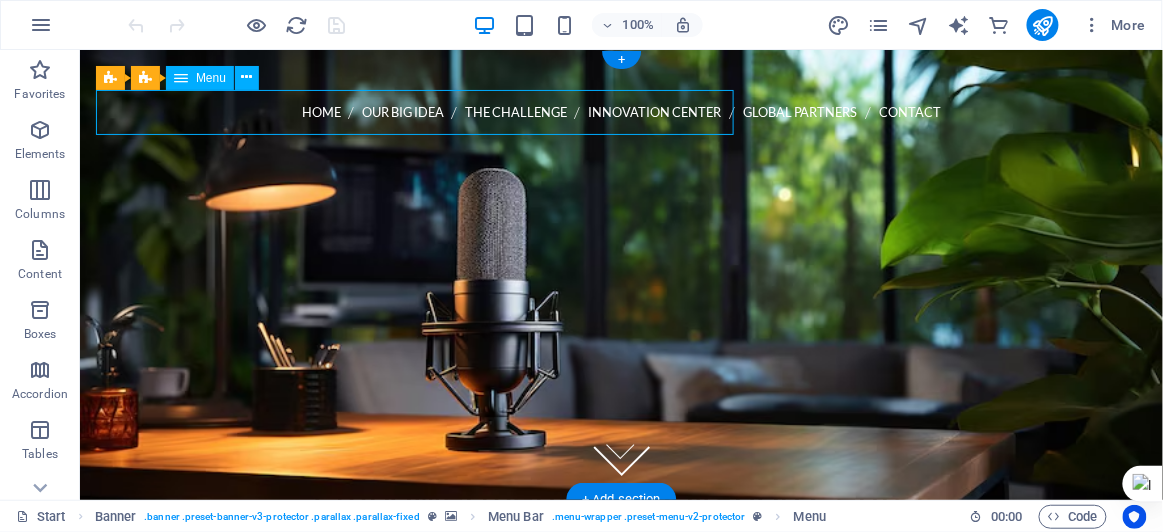 click on "Home Our Big Idea The Challenge Innovation Center Global Partners Contact" at bounding box center (620, 111) 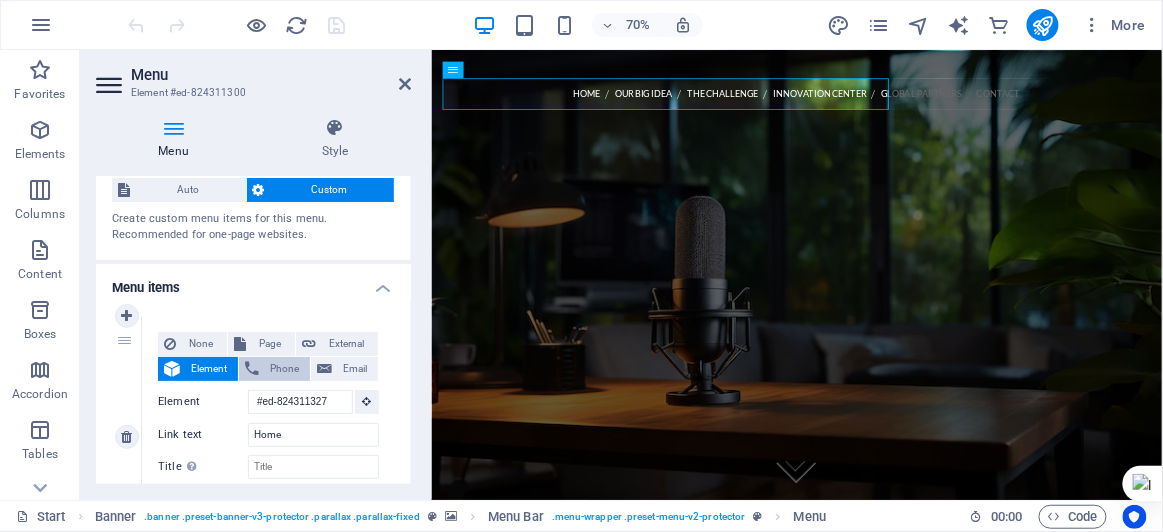 scroll, scrollTop: 0, scrollLeft: 0, axis: both 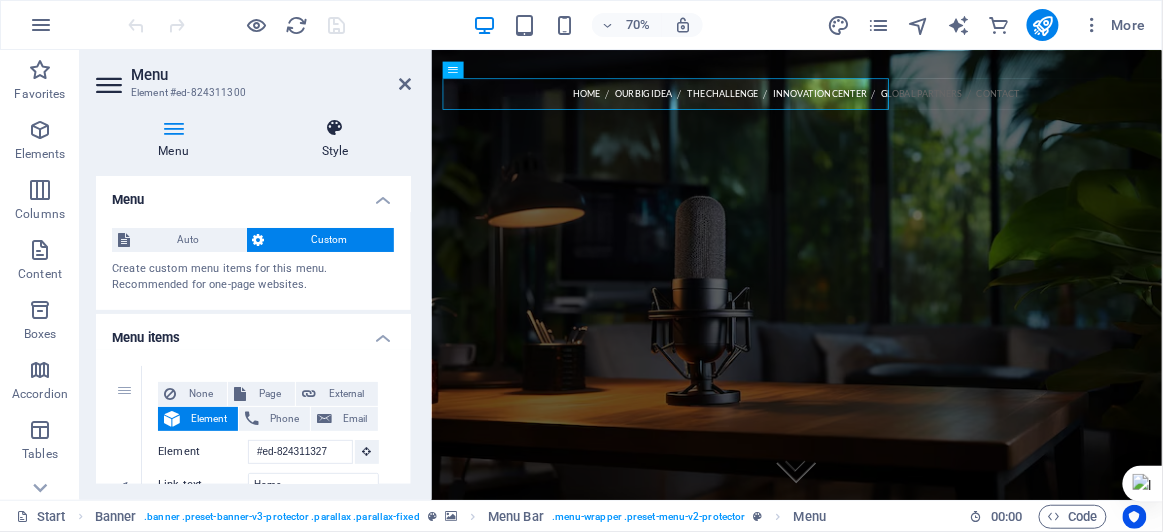 click on "Style" at bounding box center (335, 139) 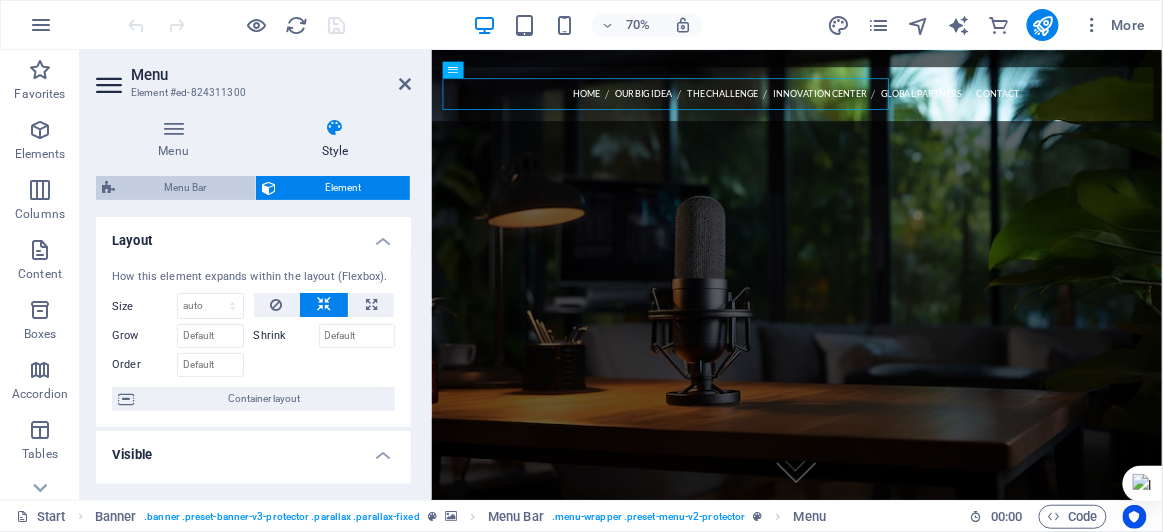 click on "Menu Bar" at bounding box center (185, 188) 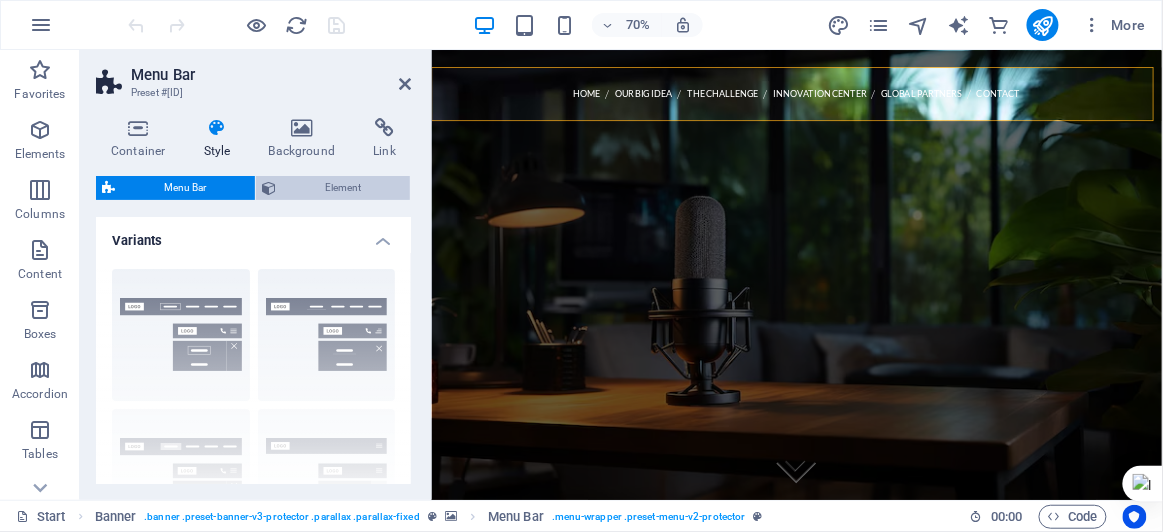 click on "Element" at bounding box center [343, 188] 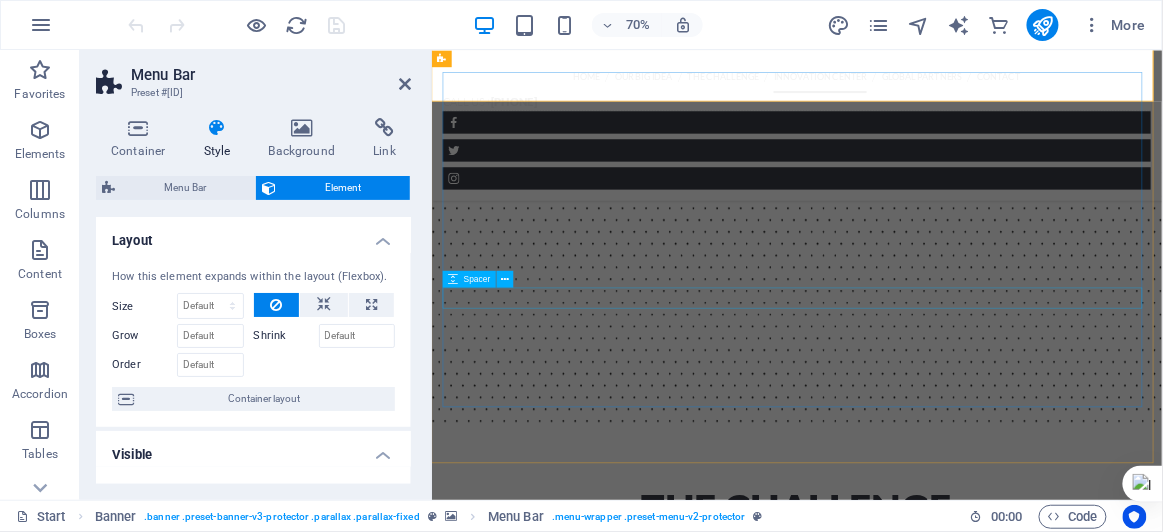 scroll, scrollTop: 2972, scrollLeft: 0, axis: vertical 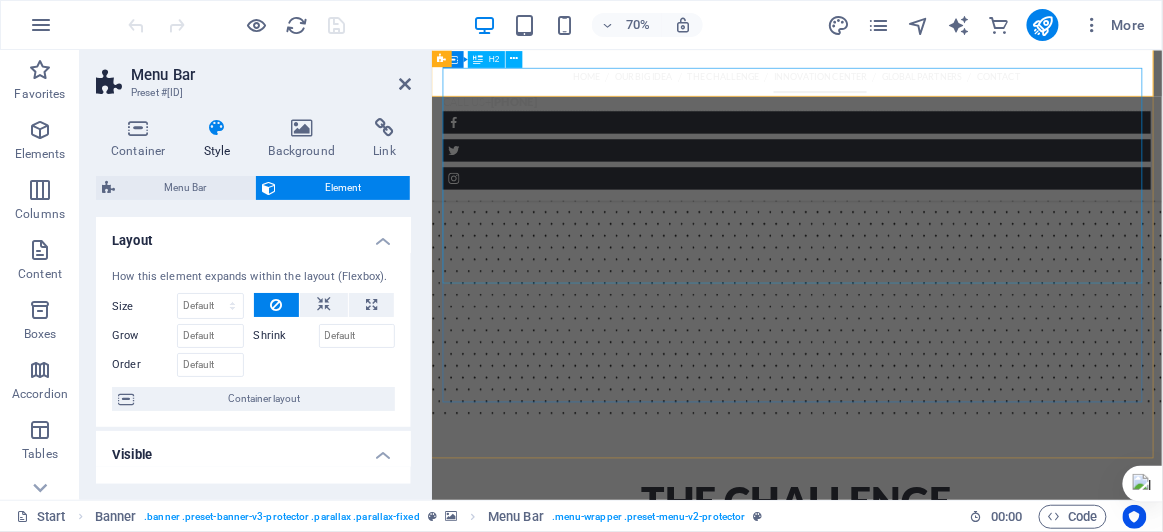 click on "click here  to explore the kabojja innovation  center" at bounding box center [953, 4297] 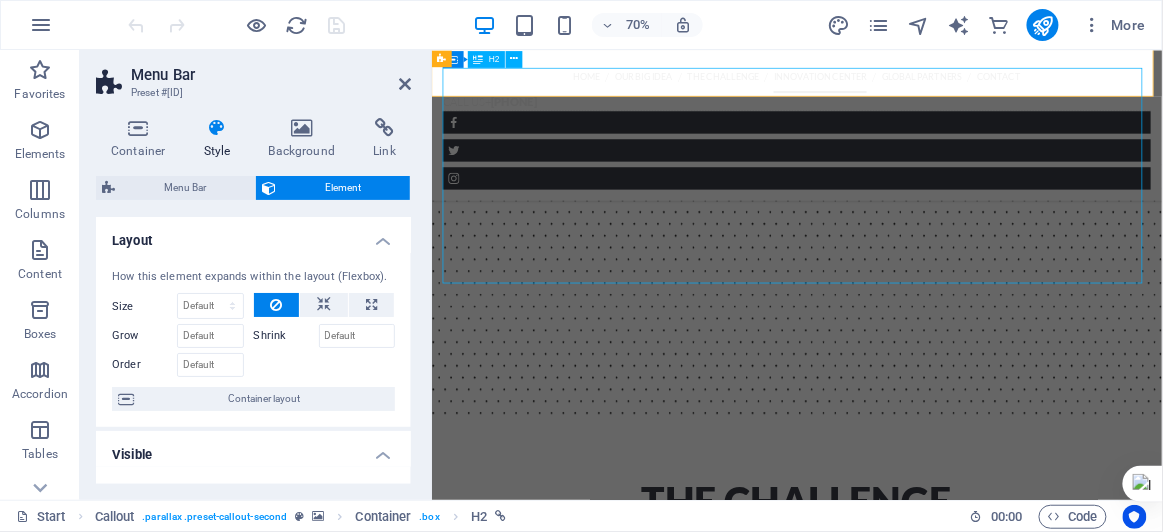 click on "click here  to explore the kabojja innovation  center" at bounding box center (953, 4297) 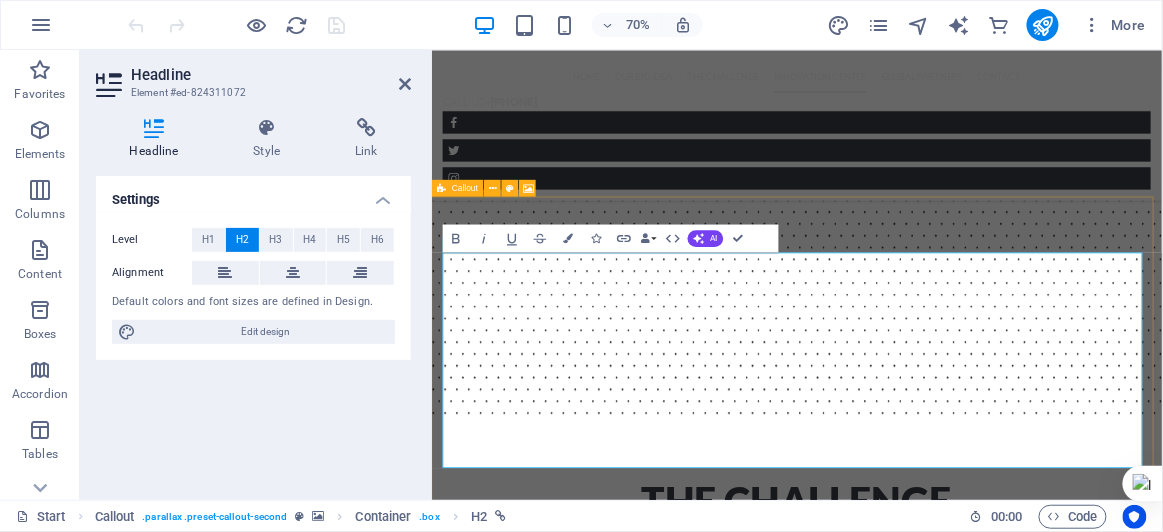 scroll, scrollTop: 2707, scrollLeft: 0, axis: vertical 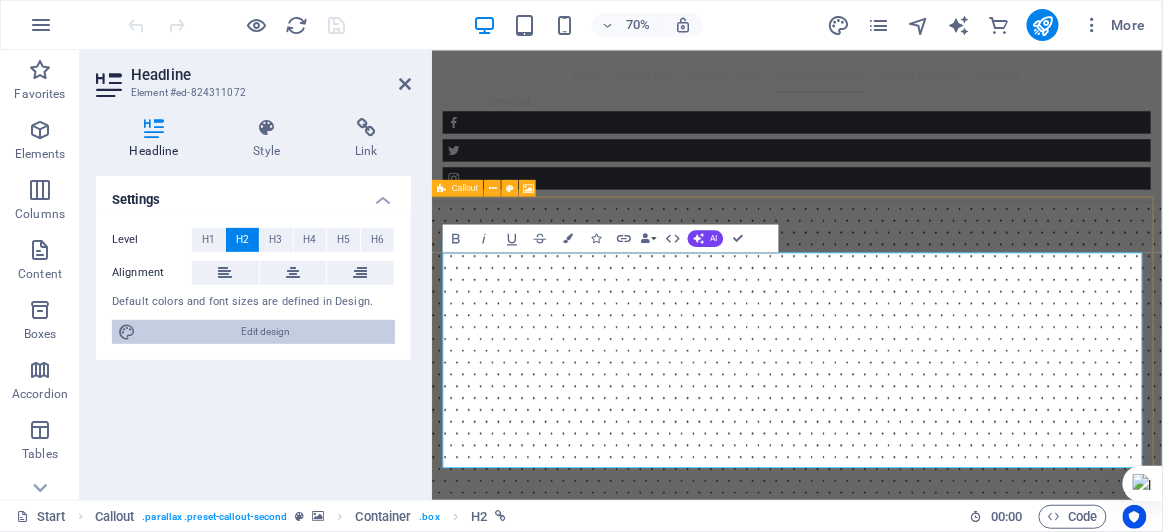 click on "Edit design" at bounding box center (265, 332) 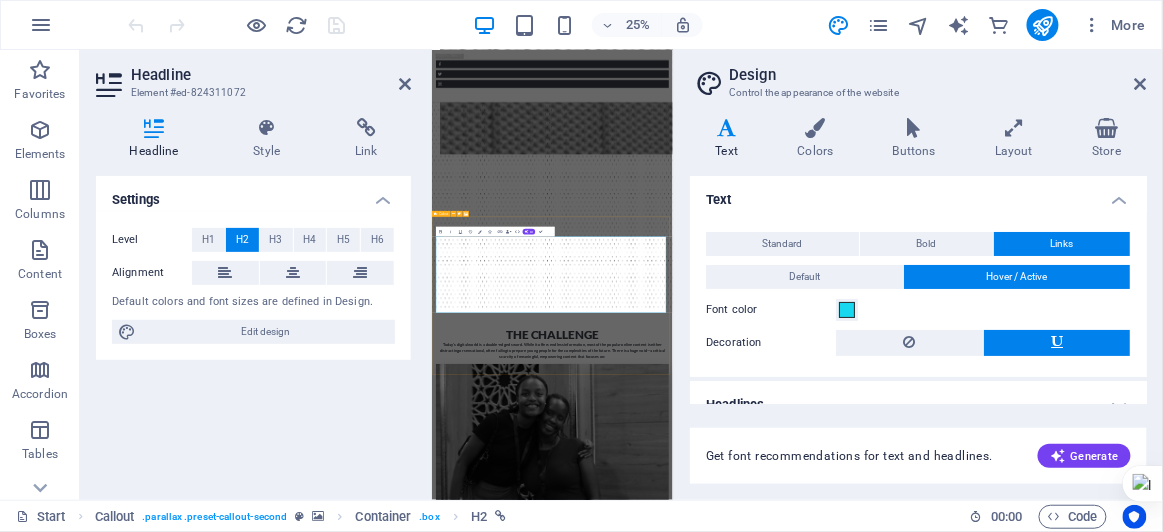 scroll, scrollTop: 24, scrollLeft: 0, axis: vertical 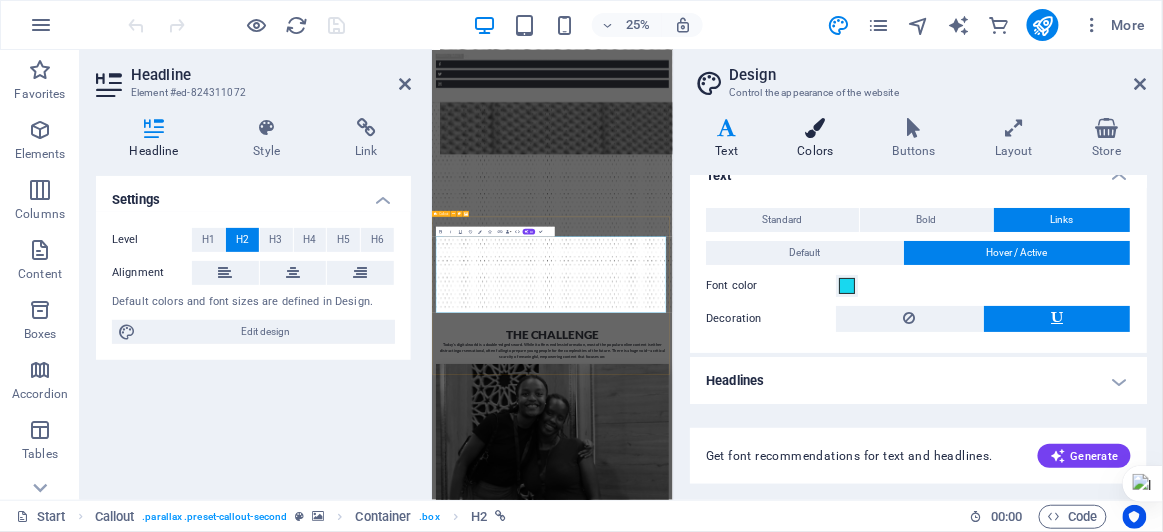 click on "Colors" at bounding box center [819, 139] 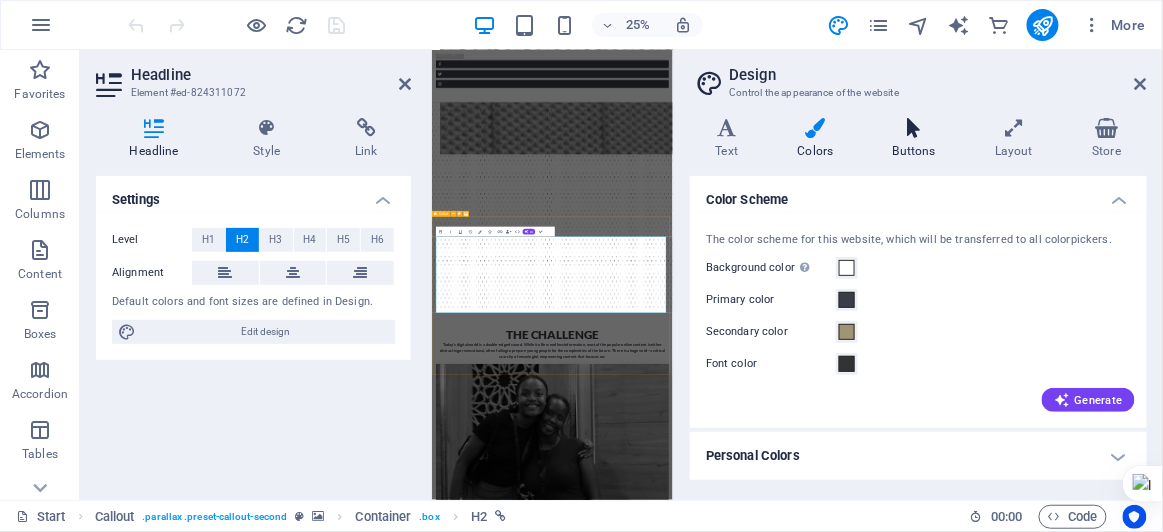 click on "Buttons" at bounding box center (918, 139) 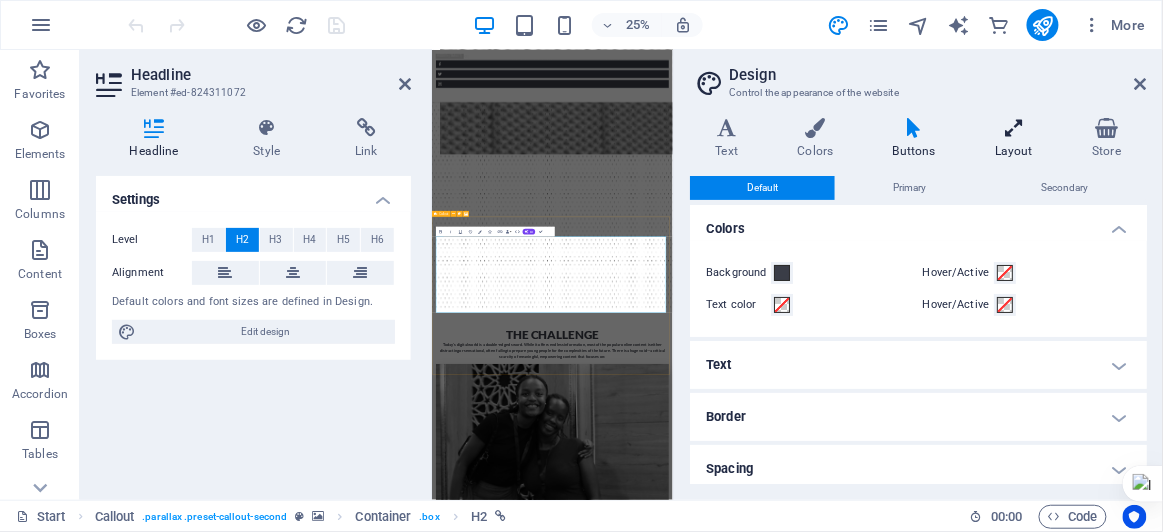 click at bounding box center [1014, 128] 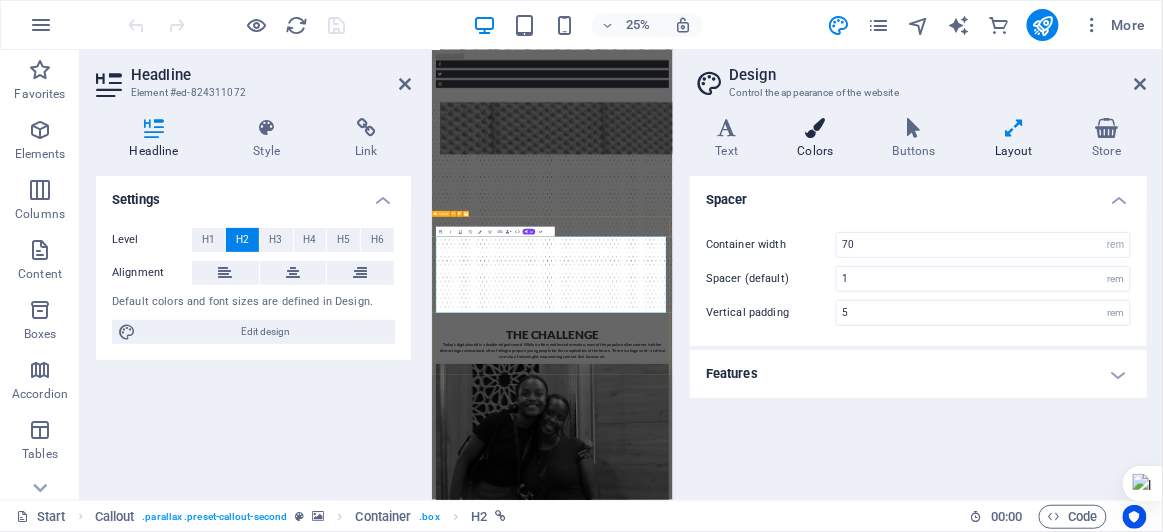 click on "Colors" at bounding box center [819, 139] 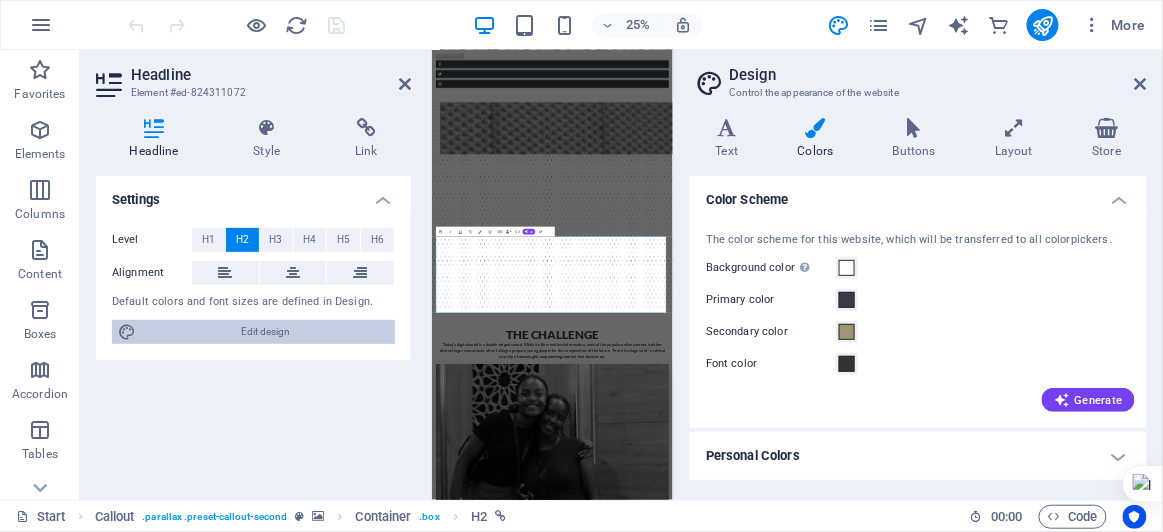 click on "Edit design" at bounding box center (265, 332) 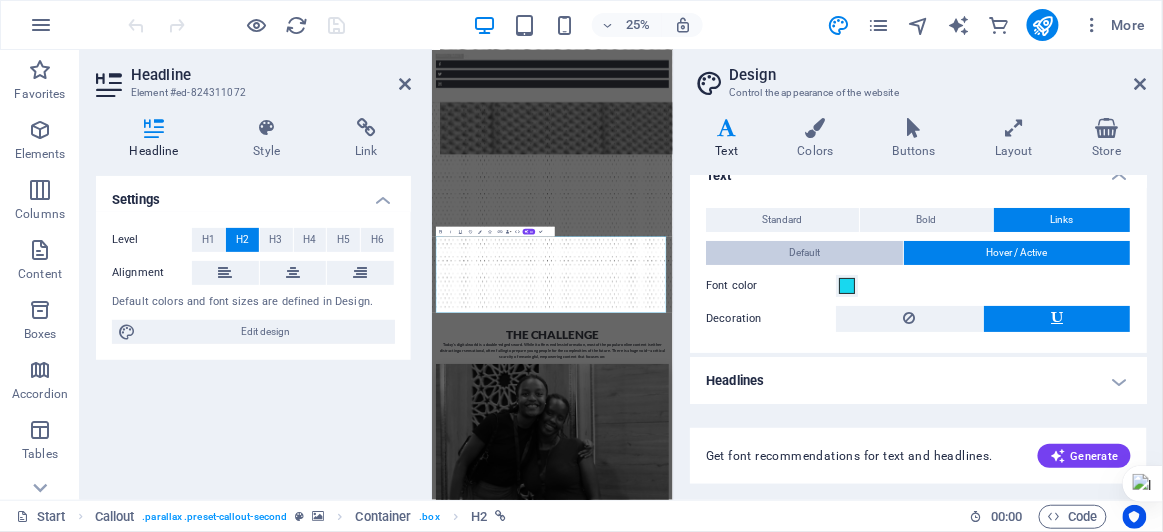 click on "Default" at bounding box center [804, 253] 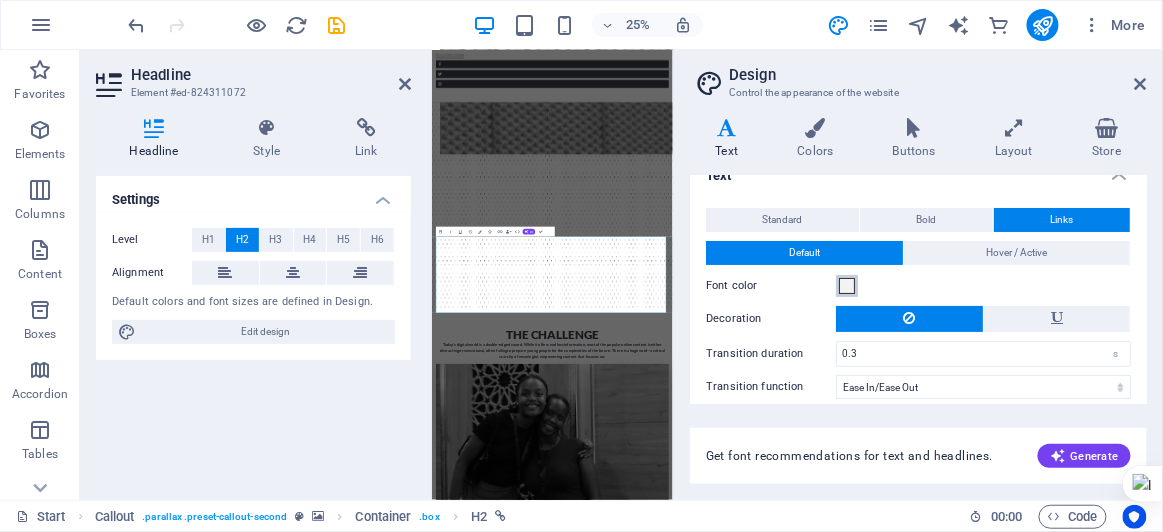 click at bounding box center (847, 286) 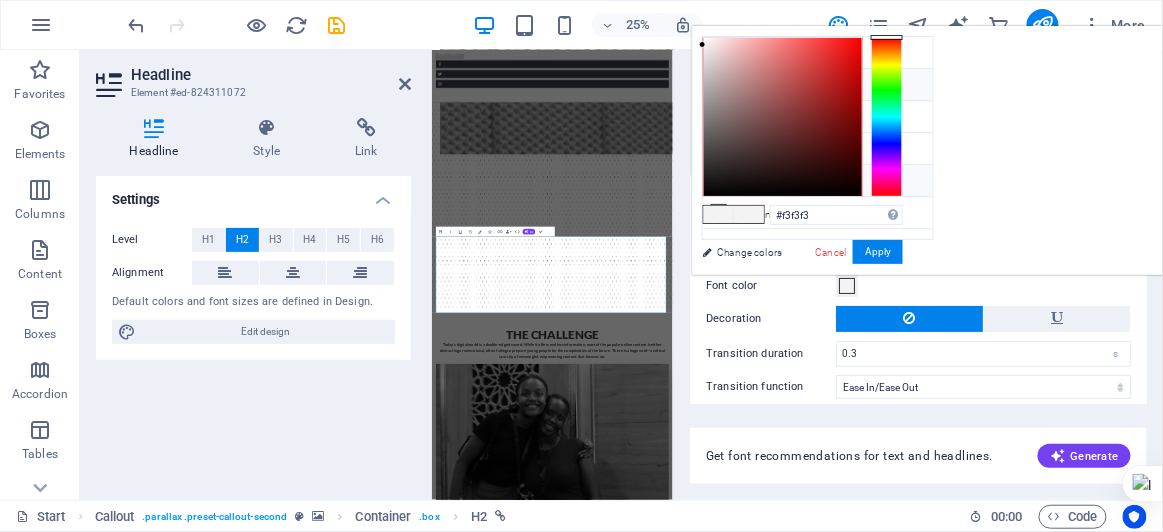 click at bounding box center [719, 84] 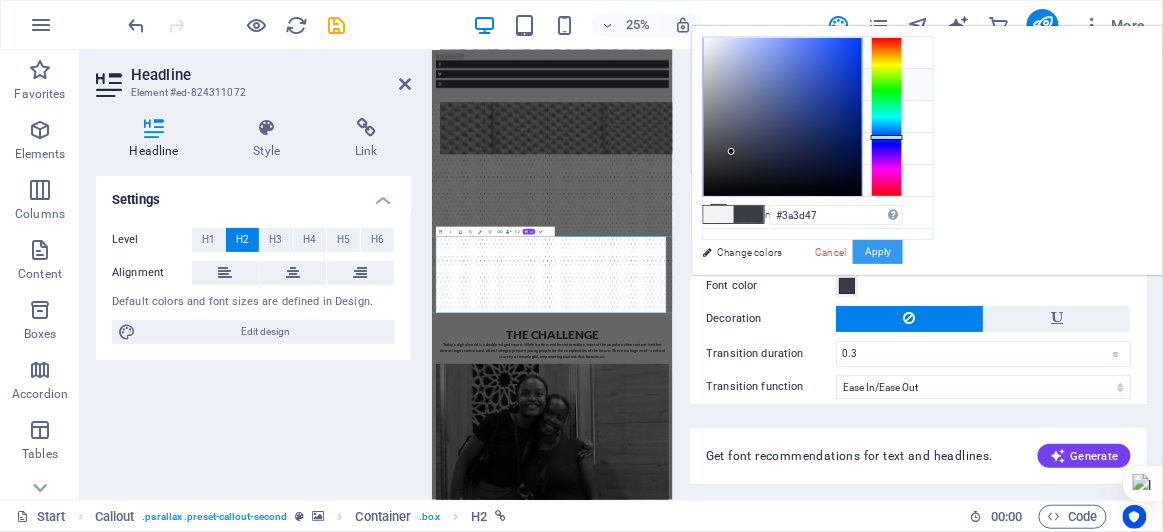 click on "Apply" at bounding box center [878, 252] 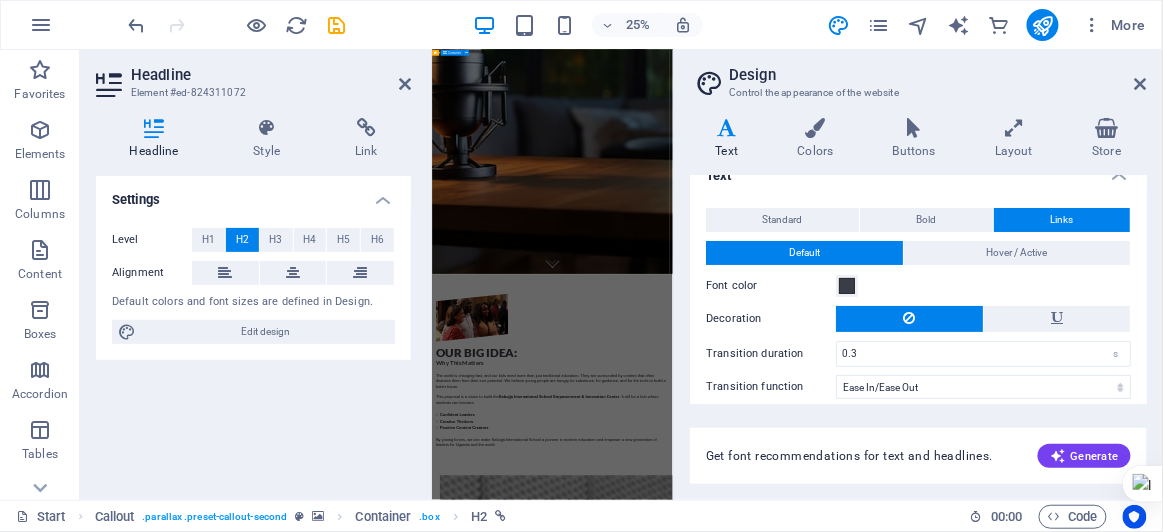 scroll, scrollTop: 916, scrollLeft: 0, axis: vertical 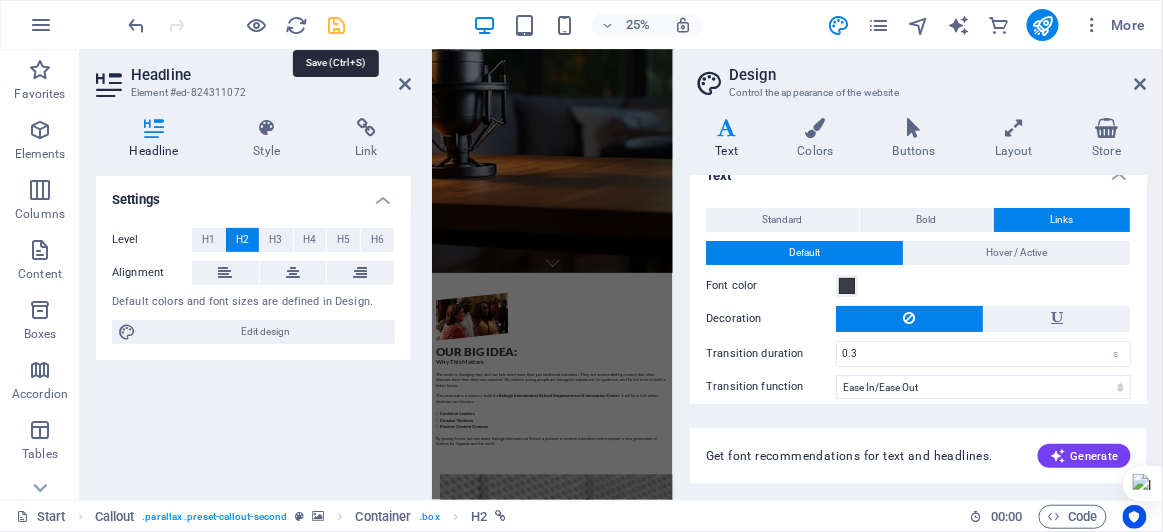 click at bounding box center (337, 25) 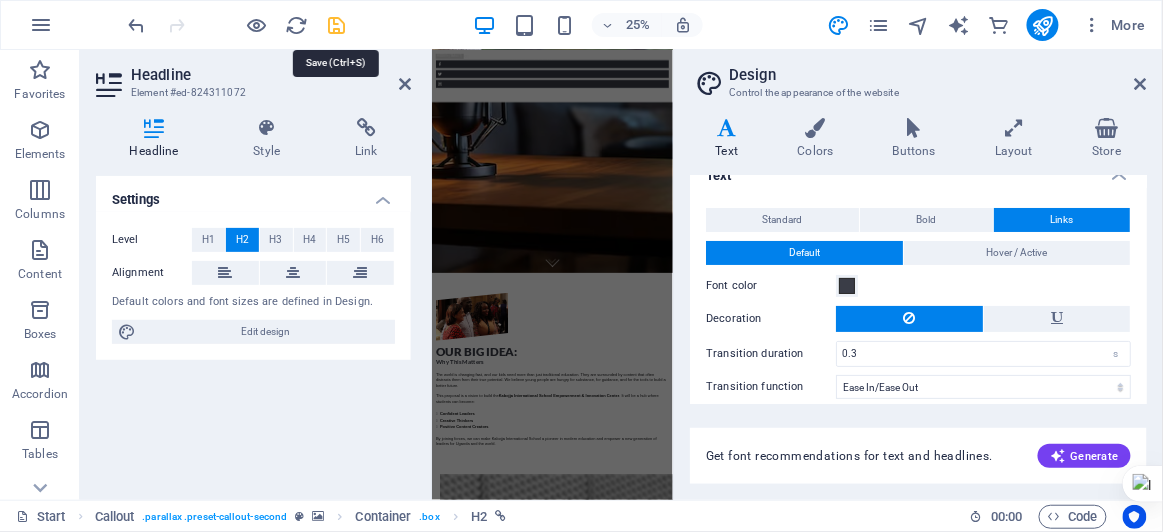 scroll, scrollTop: 2616, scrollLeft: 0, axis: vertical 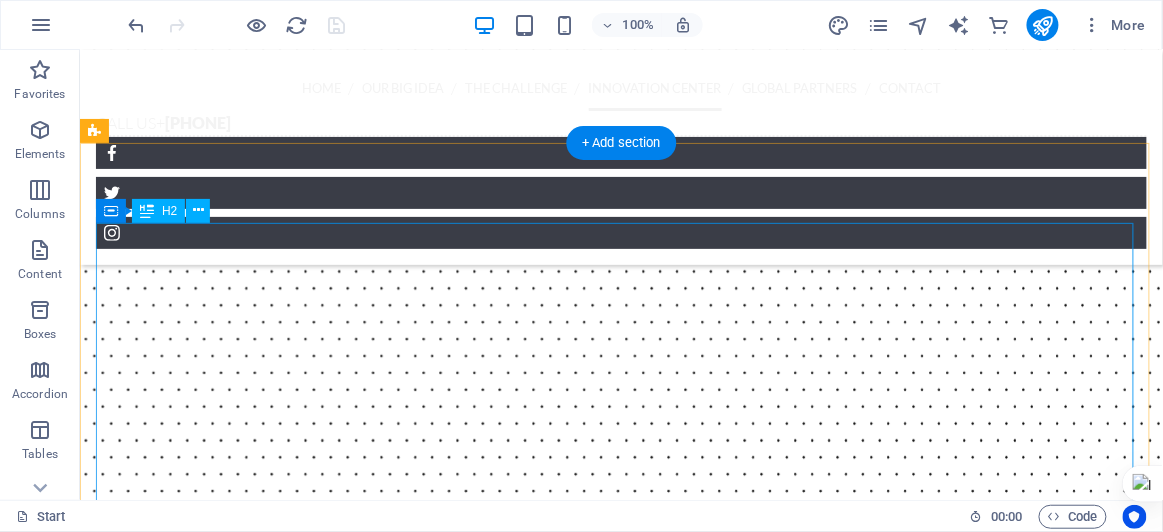 click on "click here  to explore the kabojja innovation  center" at bounding box center [620, 4425] 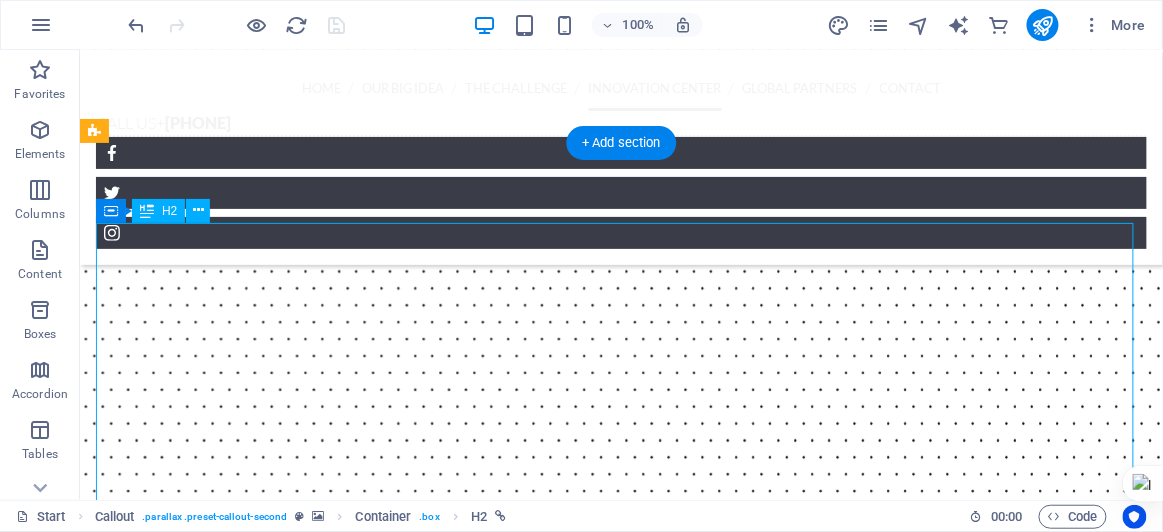 click on "click here  to explore the kabojja innovation  center" at bounding box center (620, 4425) 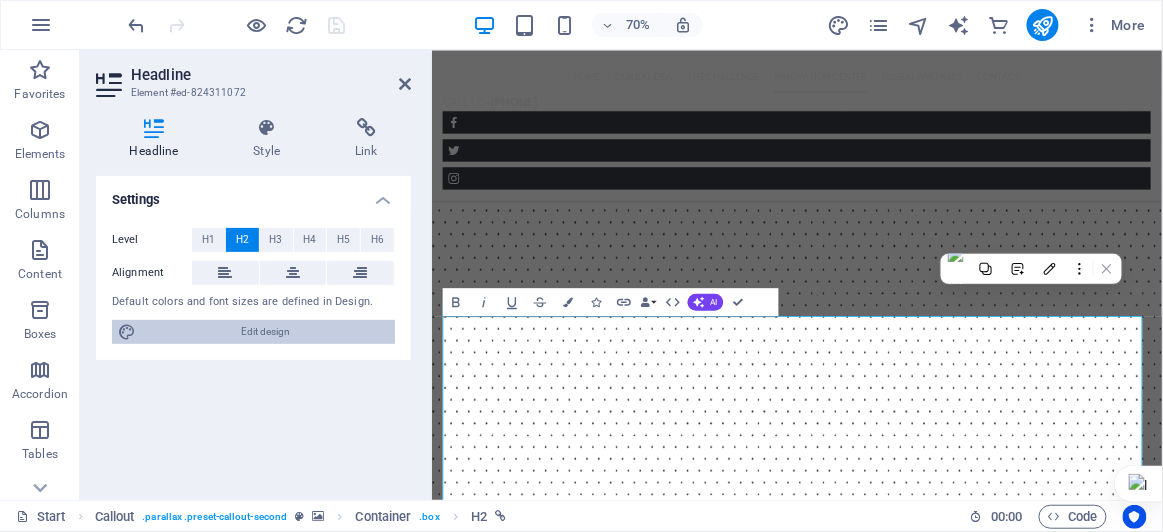 click on "Edit design" at bounding box center [265, 332] 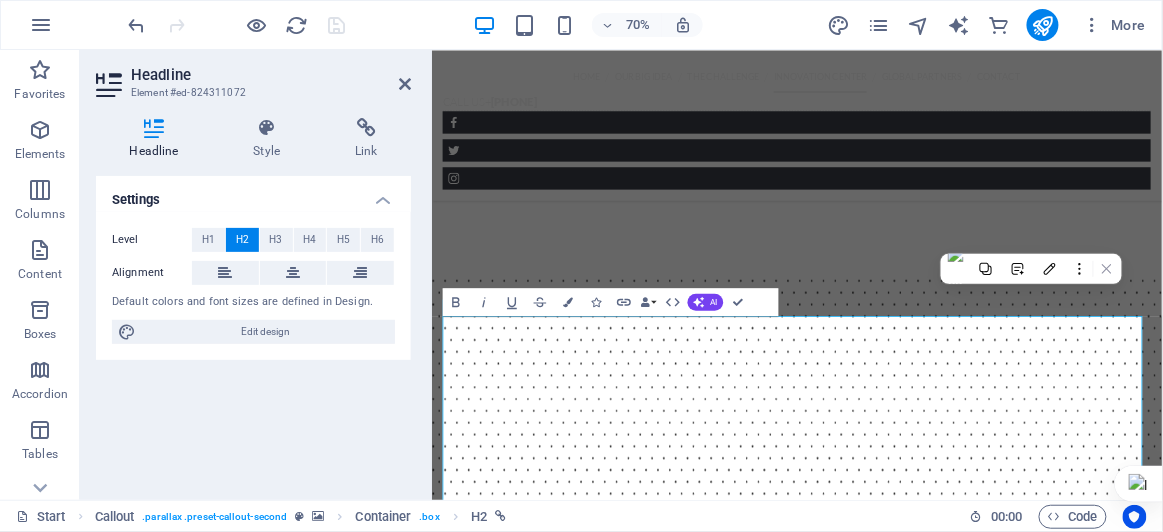 scroll, scrollTop: 4349, scrollLeft: 0, axis: vertical 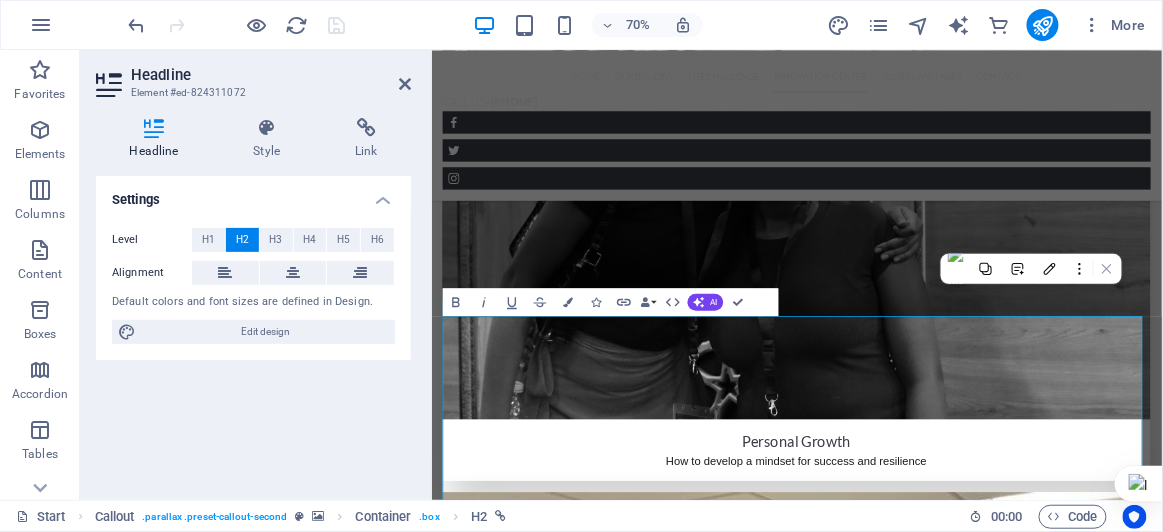 select on "ease-in-out" 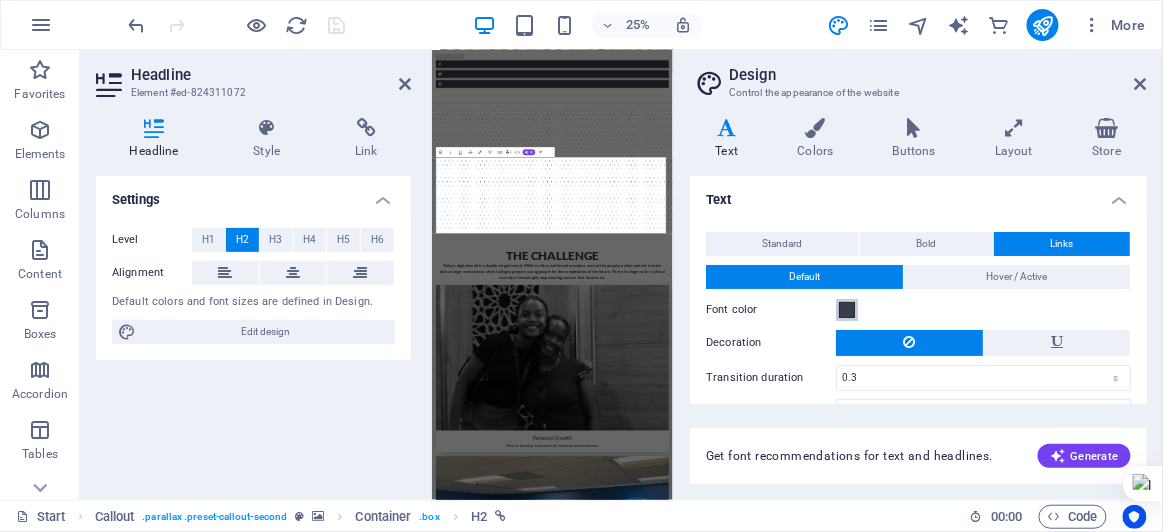 click at bounding box center [847, 310] 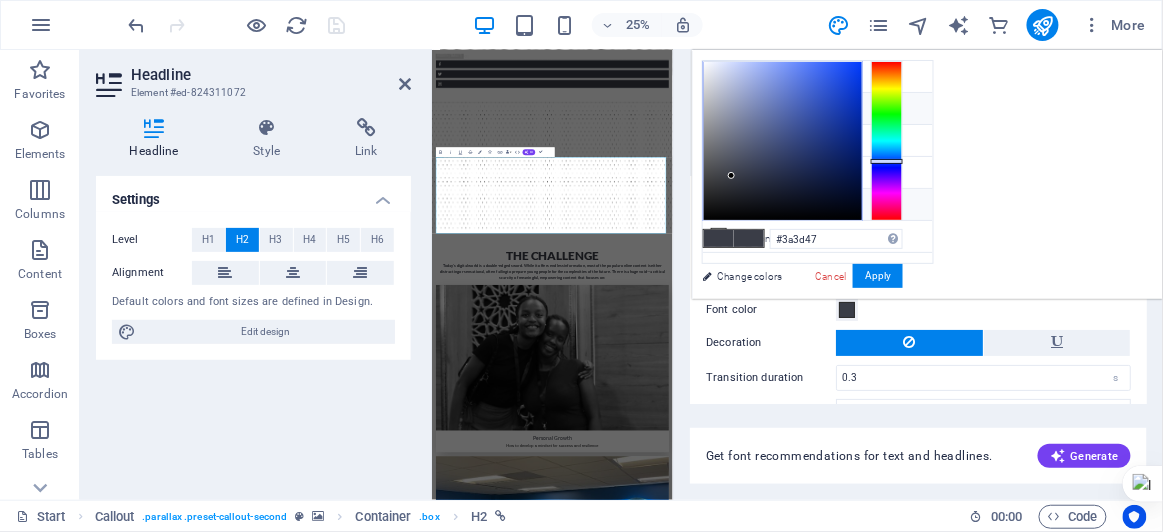 click at bounding box center (719, 204) 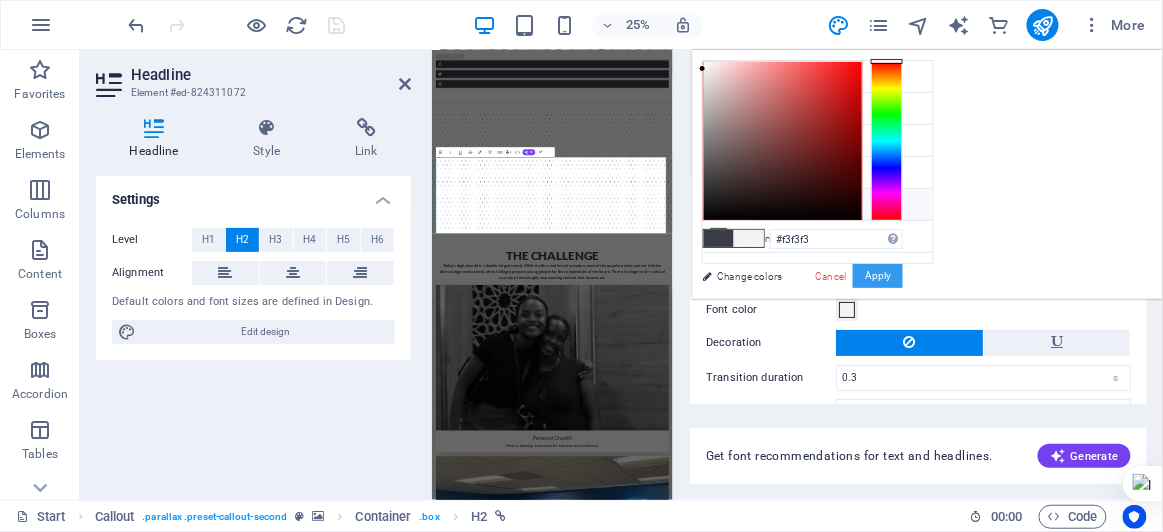 click on "Apply" at bounding box center (878, 276) 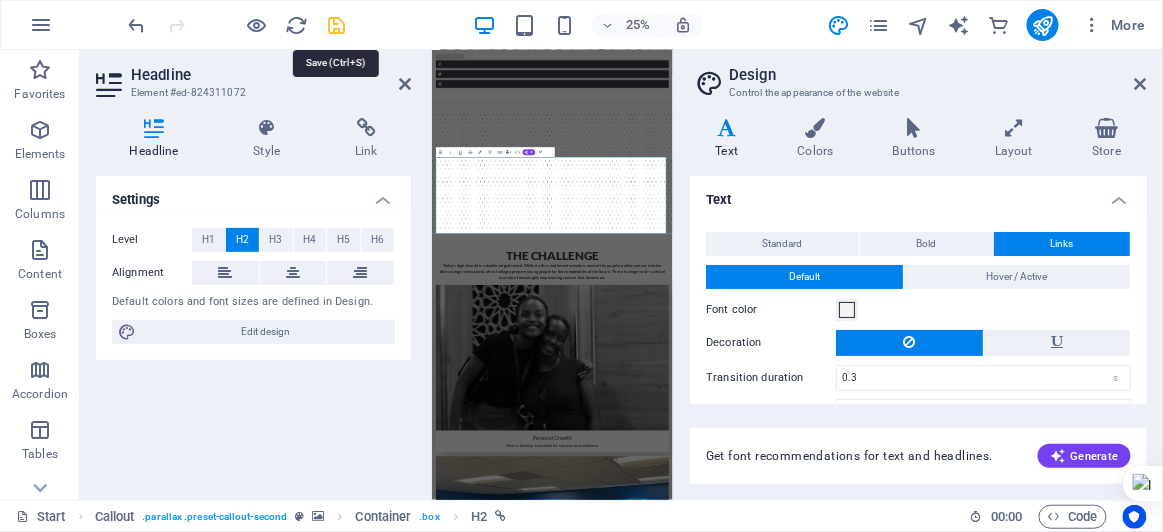 click at bounding box center [337, 25] 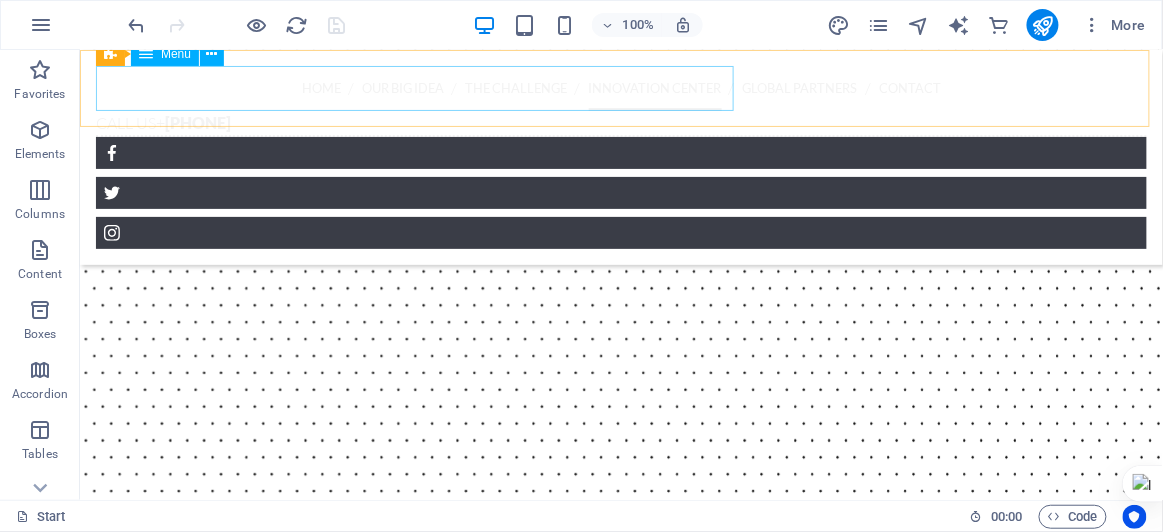 click on "Home Our Big Idea The Challenge Innovation Center Global Partners Contact" at bounding box center [620, 87] 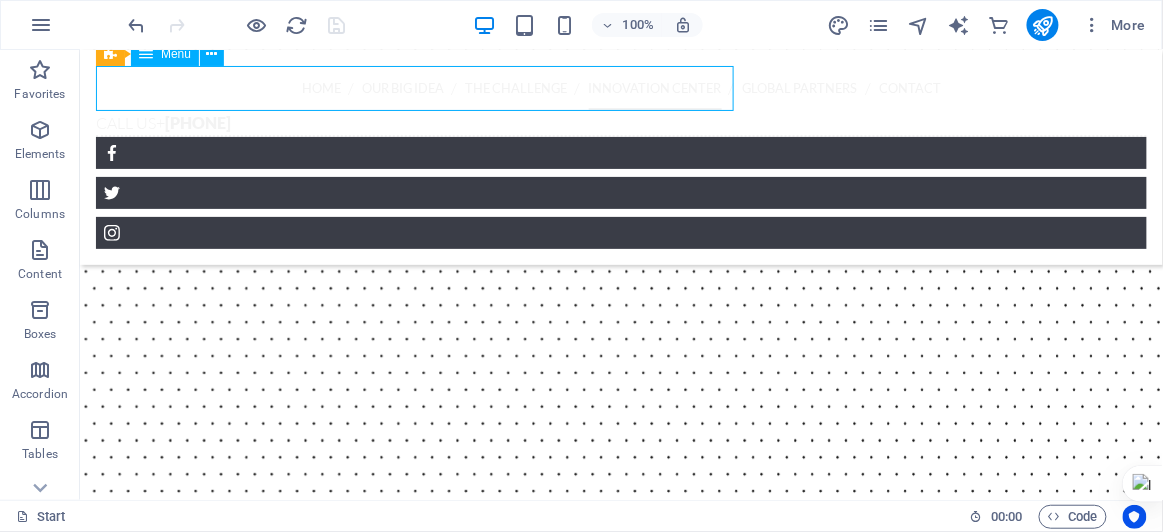 click on "Home Our Big Idea The Challenge Innovation Center Global Partners Contact" at bounding box center [620, 87] 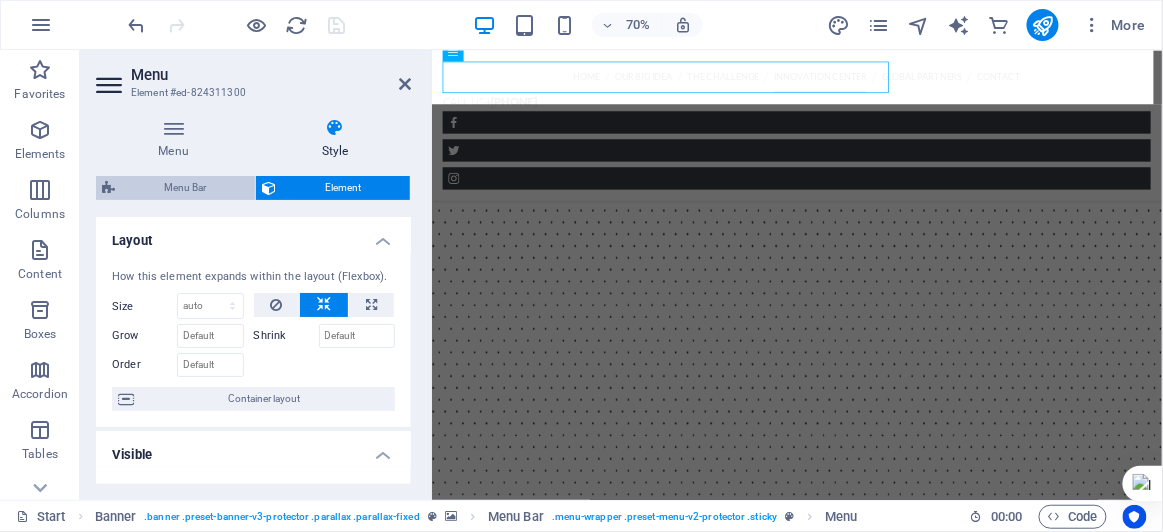 click on "Menu Bar" at bounding box center [185, 188] 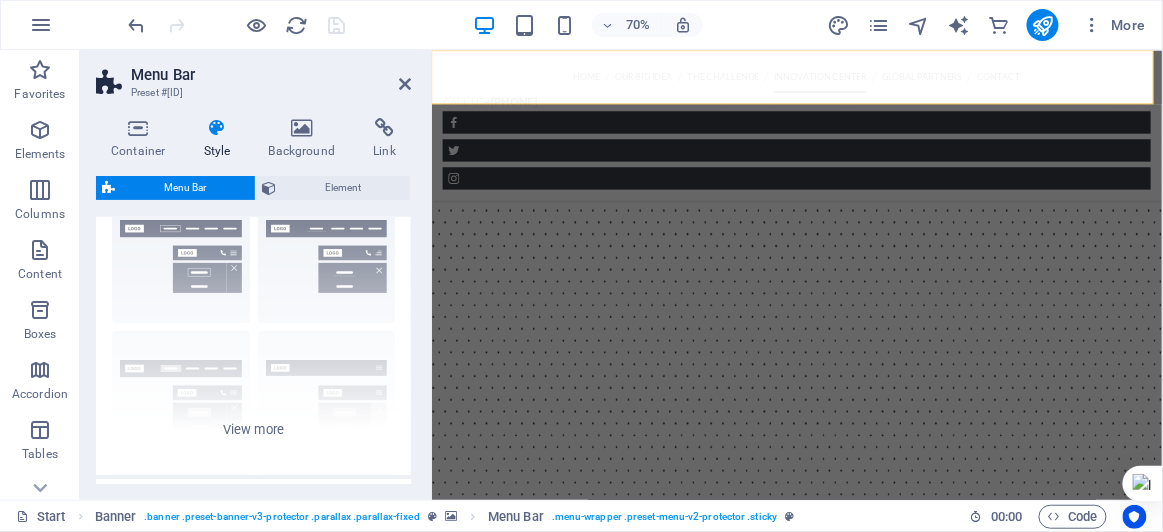 scroll, scrollTop: 0, scrollLeft: 0, axis: both 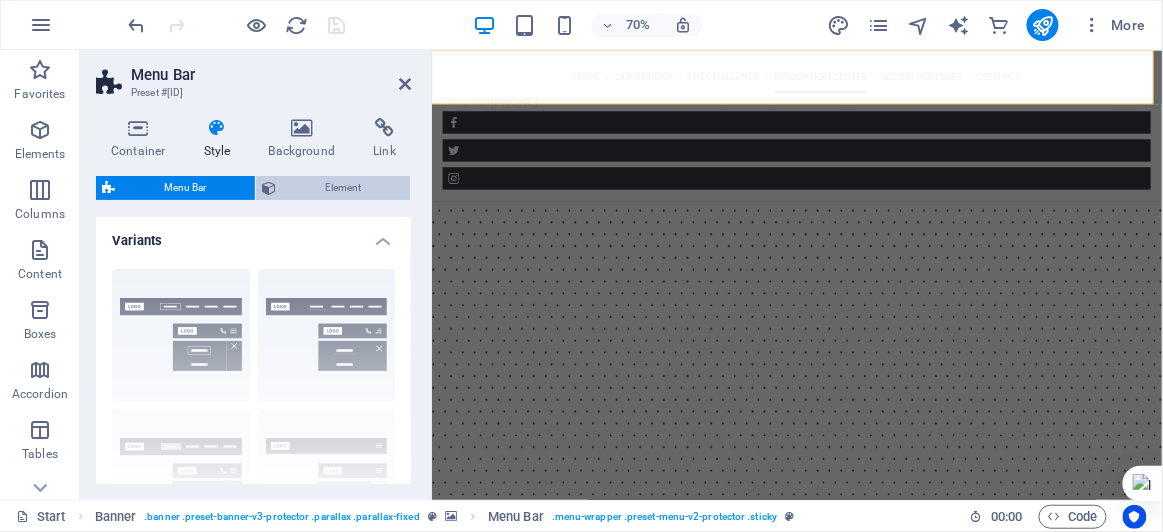 click on "Element" at bounding box center (343, 188) 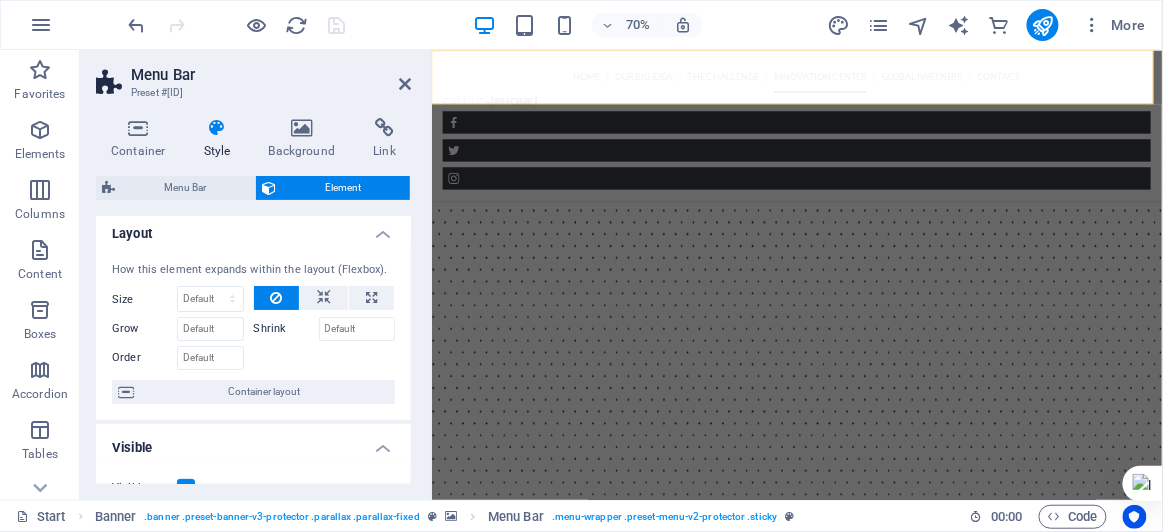 scroll, scrollTop: 0, scrollLeft: 0, axis: both 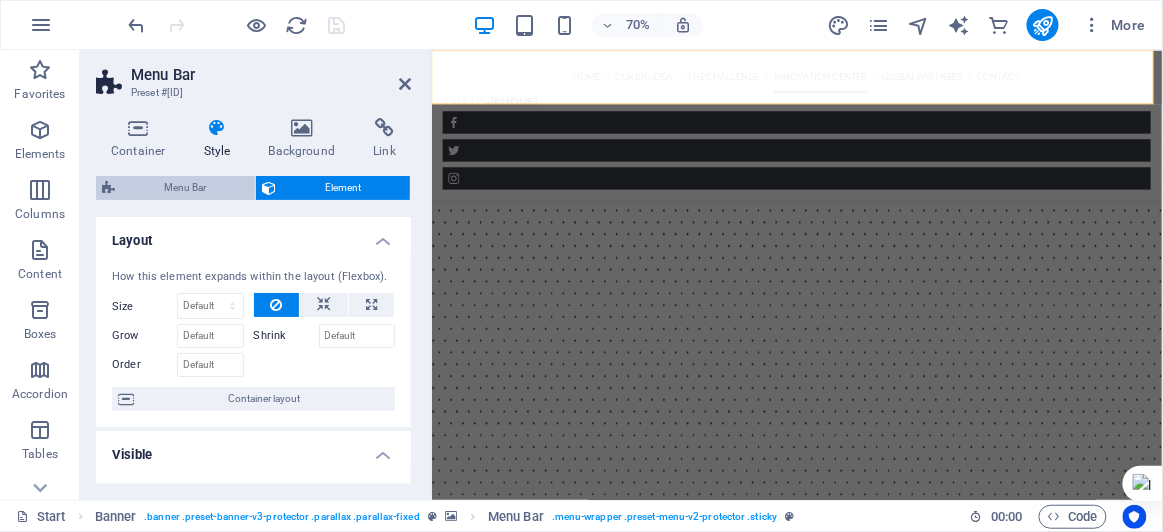 click on "Menu Bar" at bounding box center (185, 188) 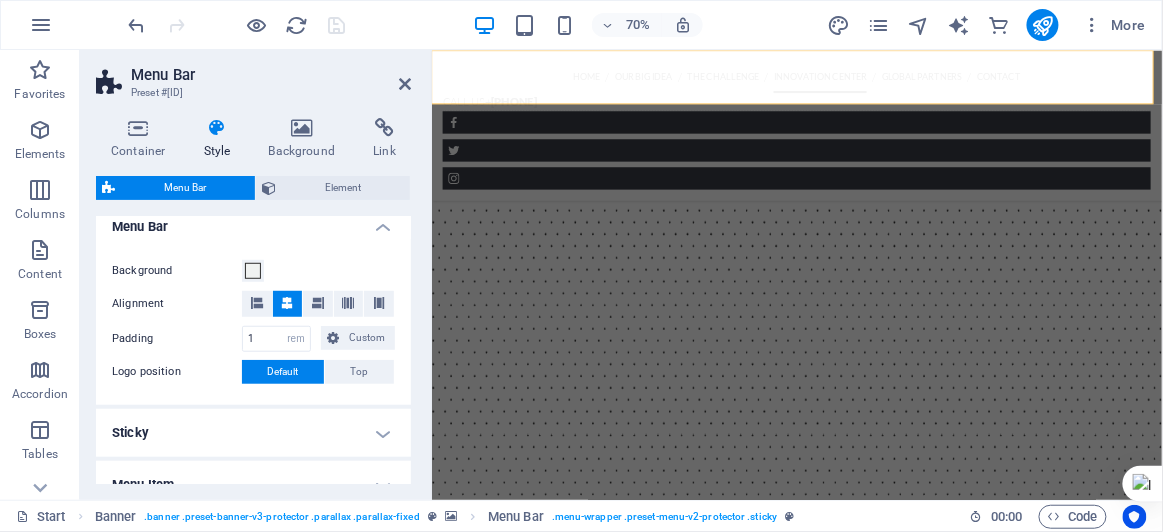 scroll, scrollTop: 355, scrollLeft: 0, axis: vertical 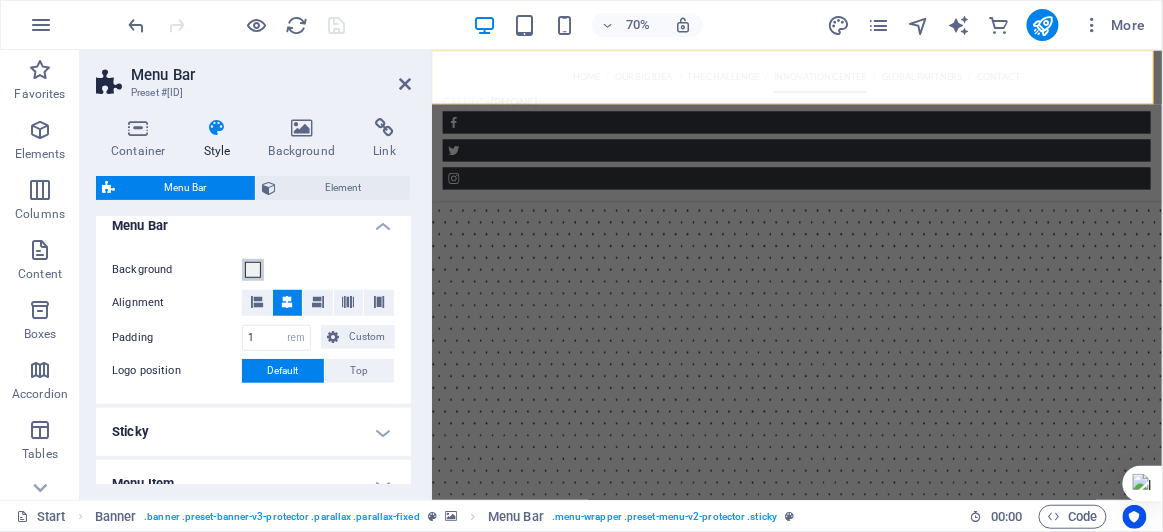 click at bounding box center [253, 270] 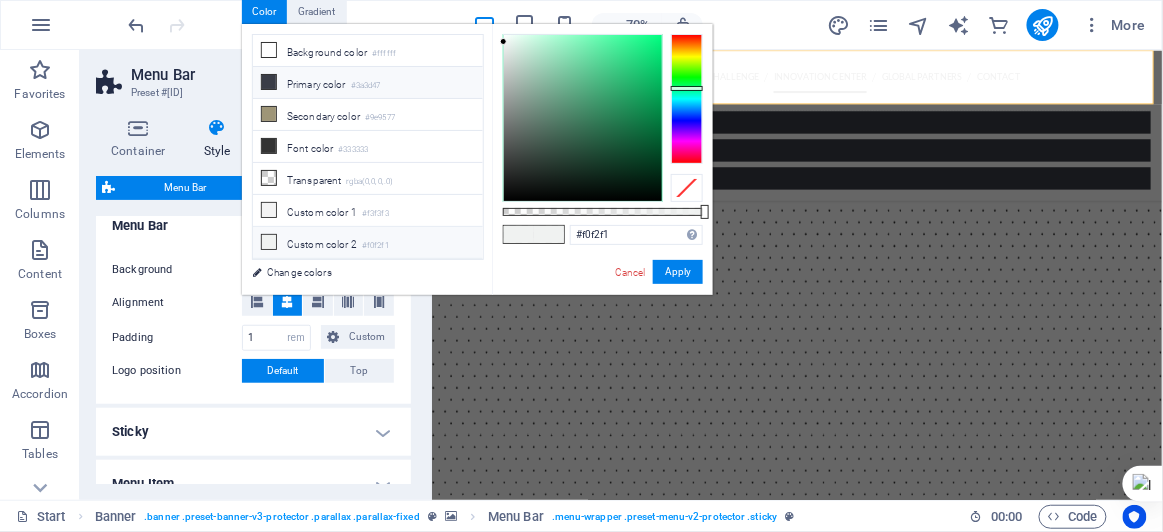 click on "Primary color
#3a3d47" at bounding box center [368, 83] 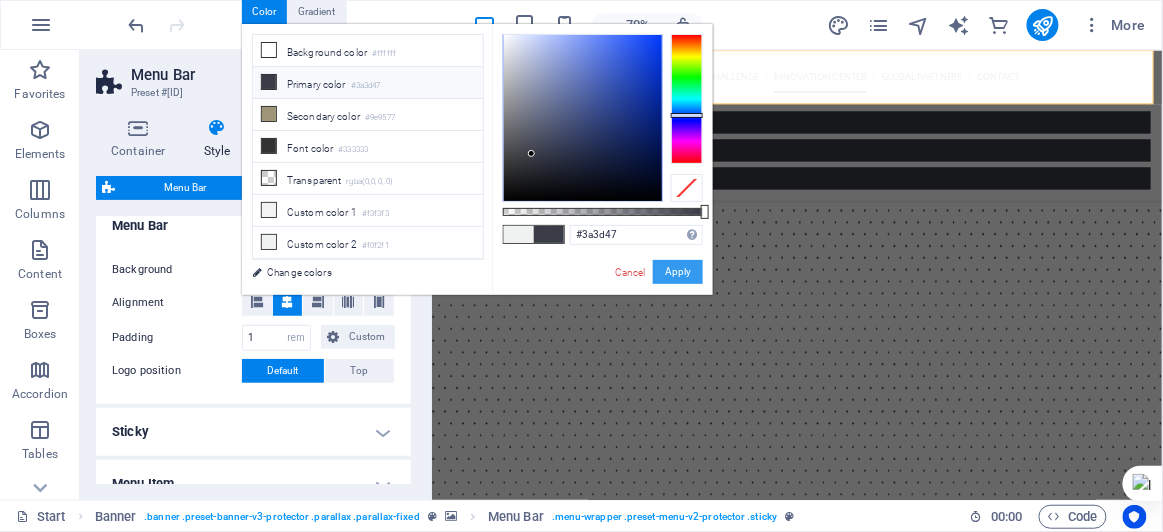 click on "Apply" at bounding box center [678, 272] 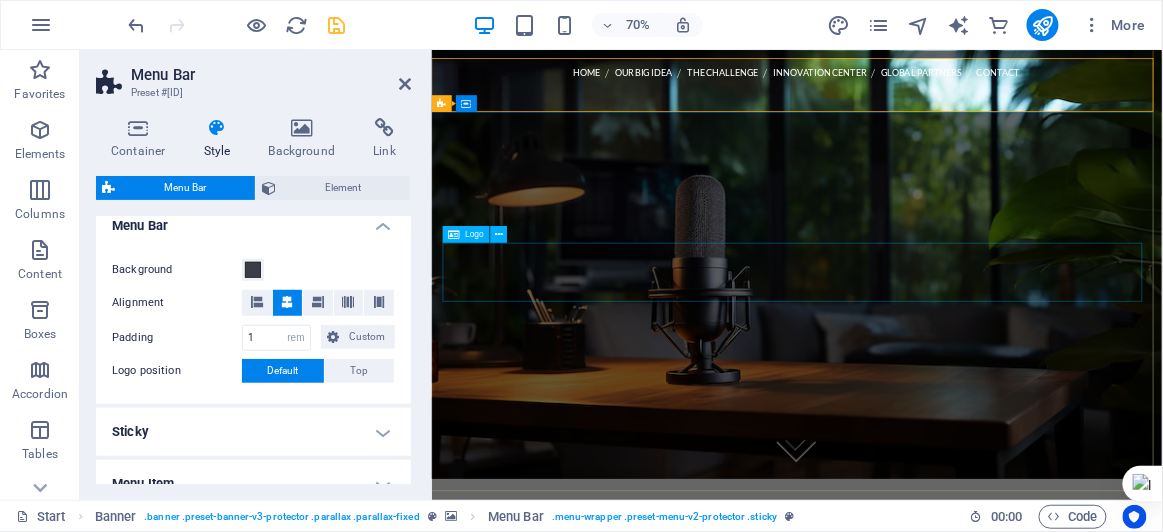 scroll, scrollTop: 0, scrollLeft: 0, axis: both 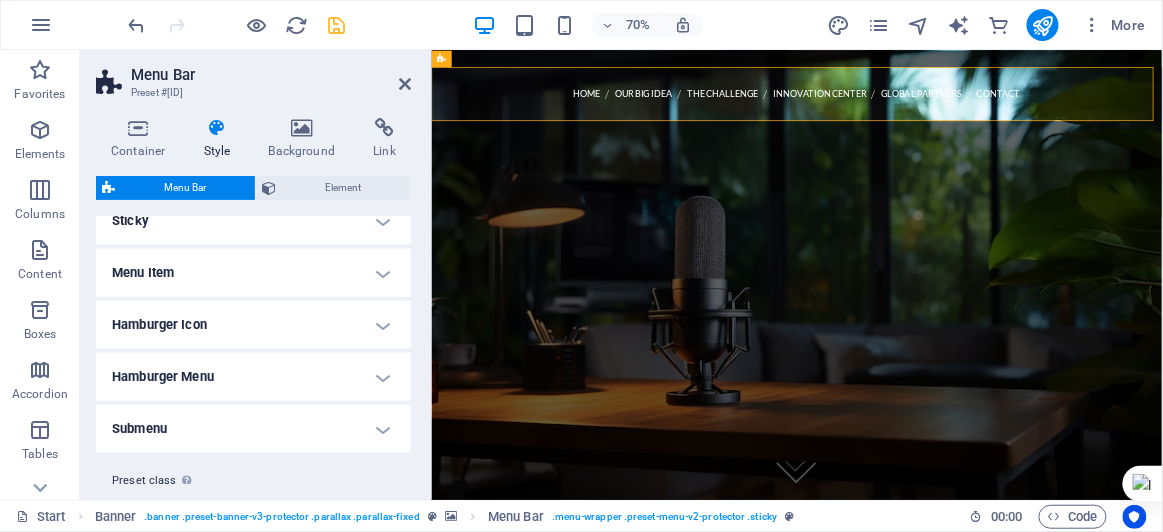 click on "Hamburger Icon" at bounding box center [253, 325] 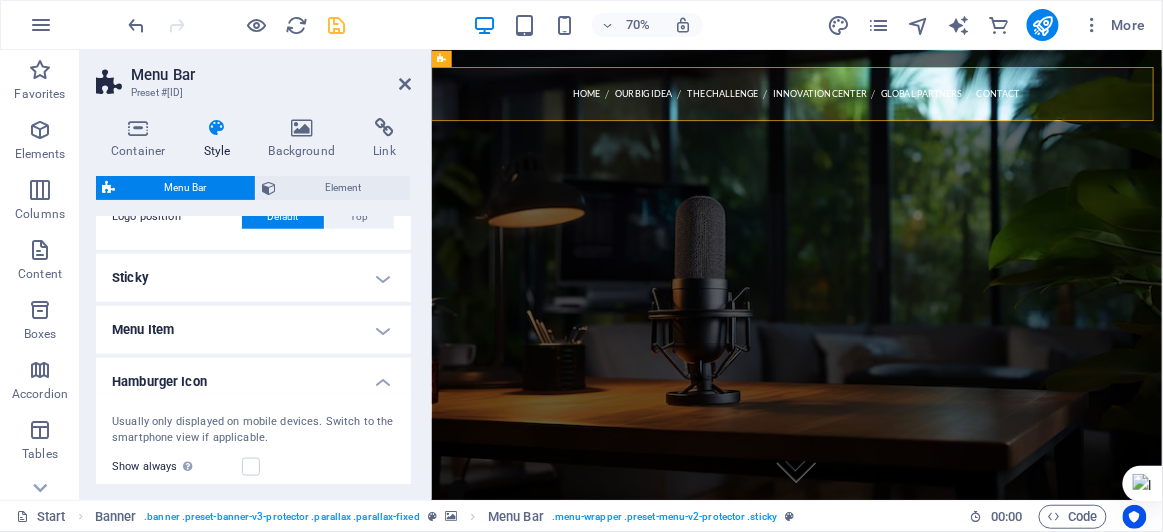 scroll, scrollTop: 509, scrollLeft: 0, axis: vertical 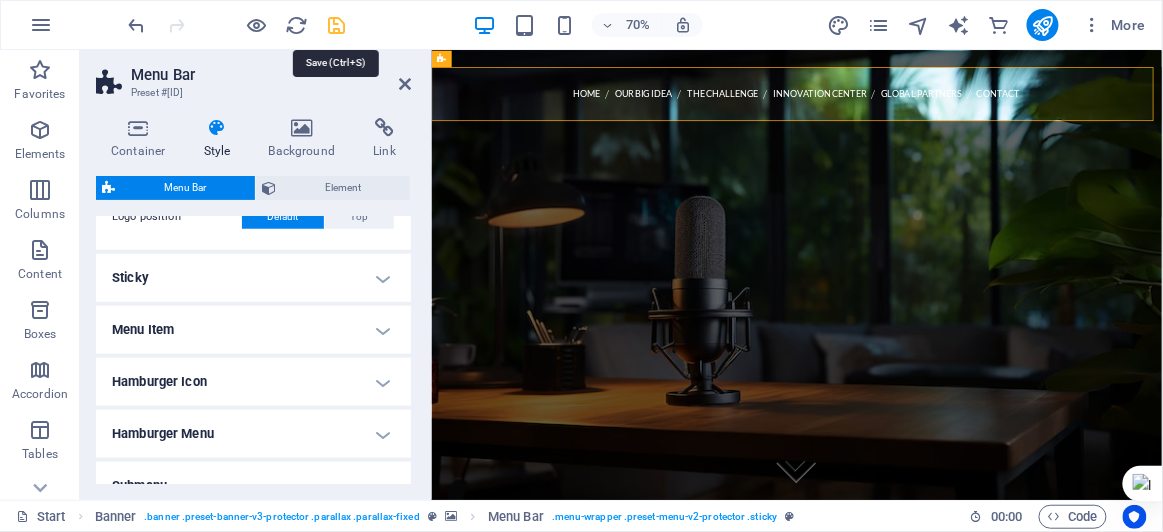click at bounding box center [337, 25] 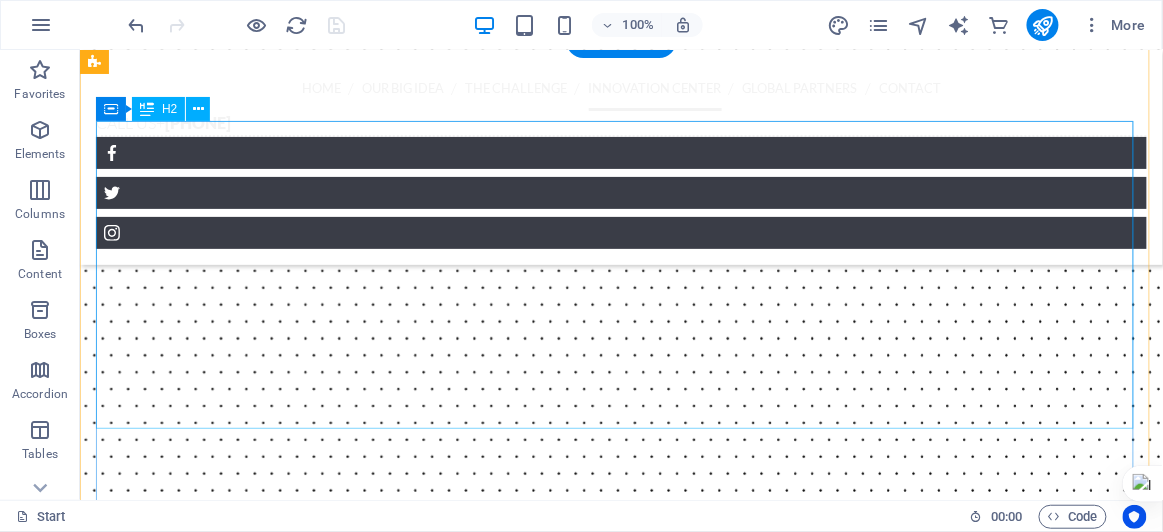 scroll, scrollTop: 2717, scrollLeft: 0, axis: vertical 